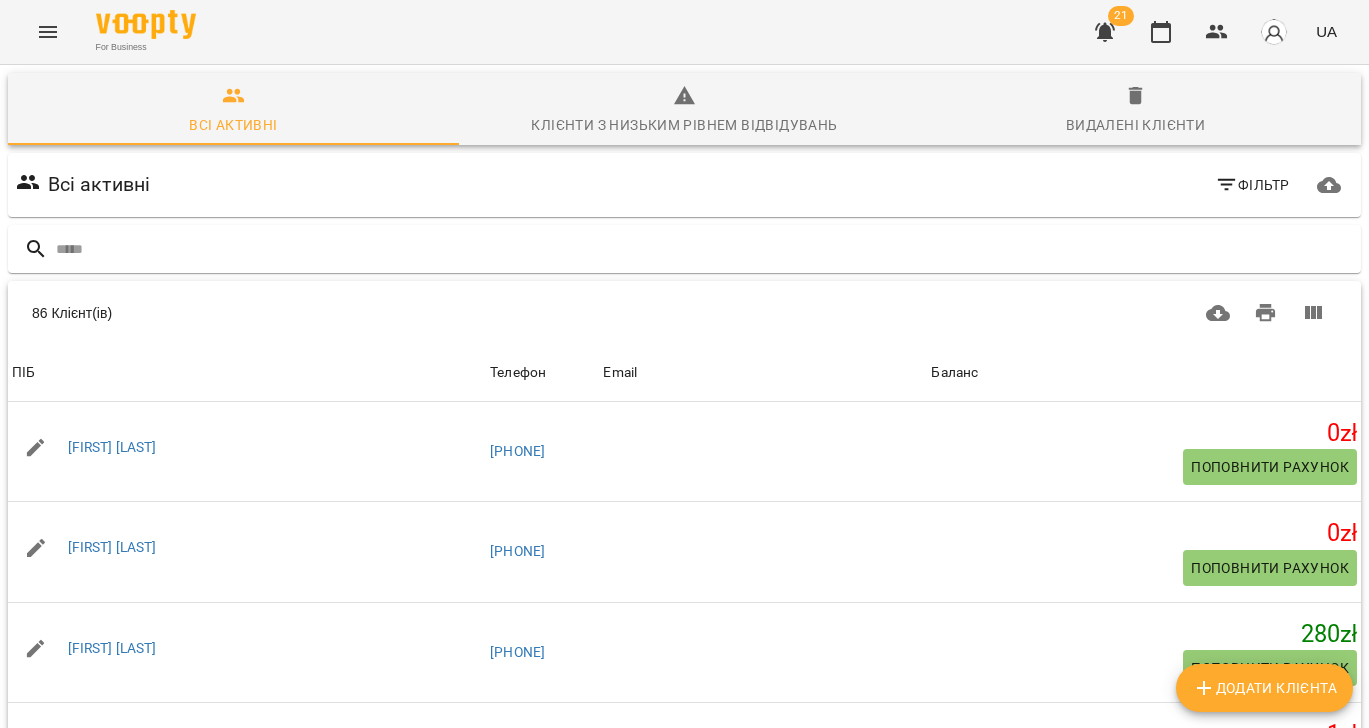 scroll, scrollTop: 0, scrollLeft: 0, axis: both 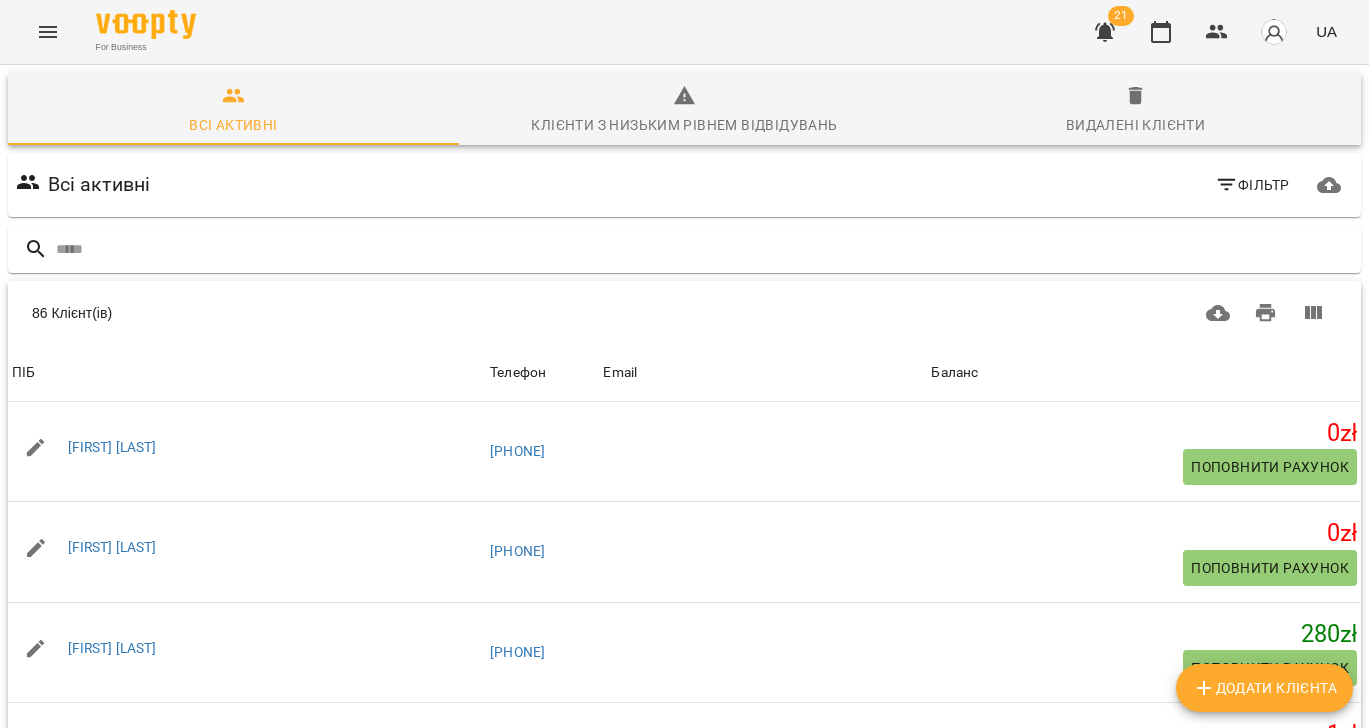 click 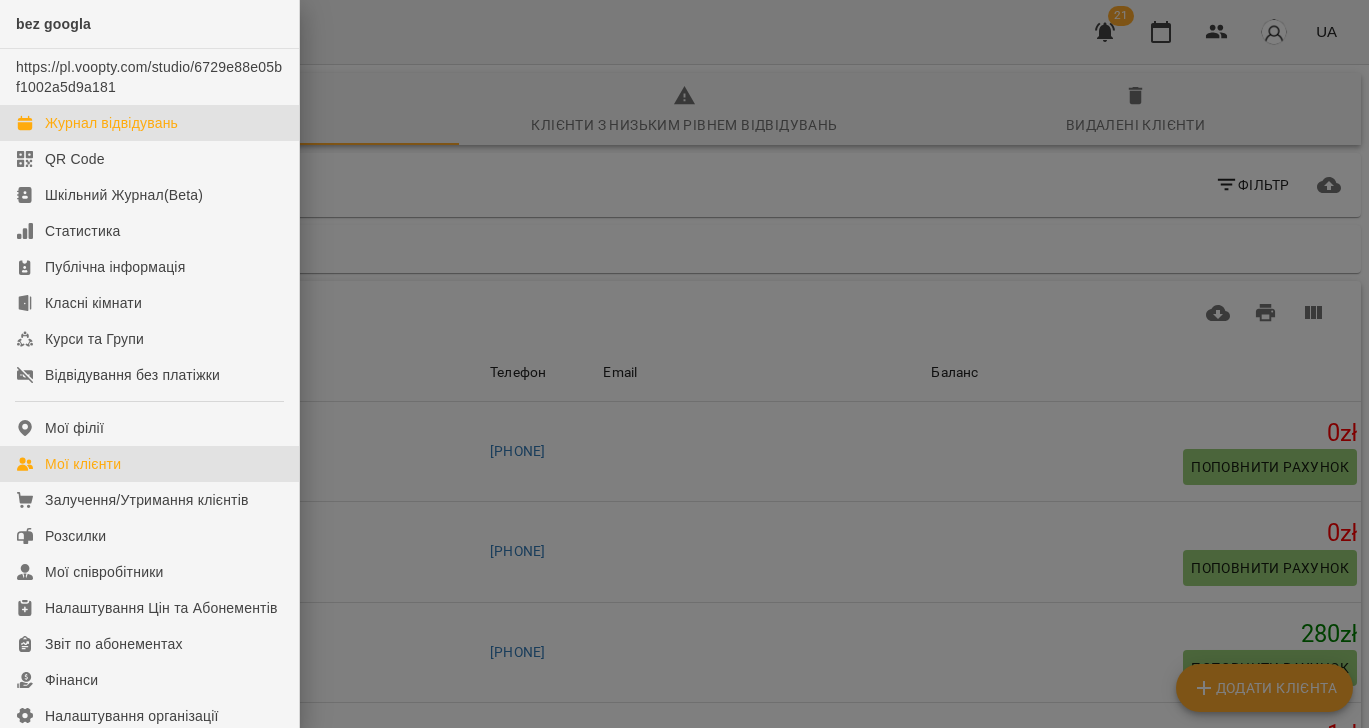 drag, startPoint x: 99, startPoint y: 126, endPoint x: 915, endPoint y: 430, distance: 870.78815 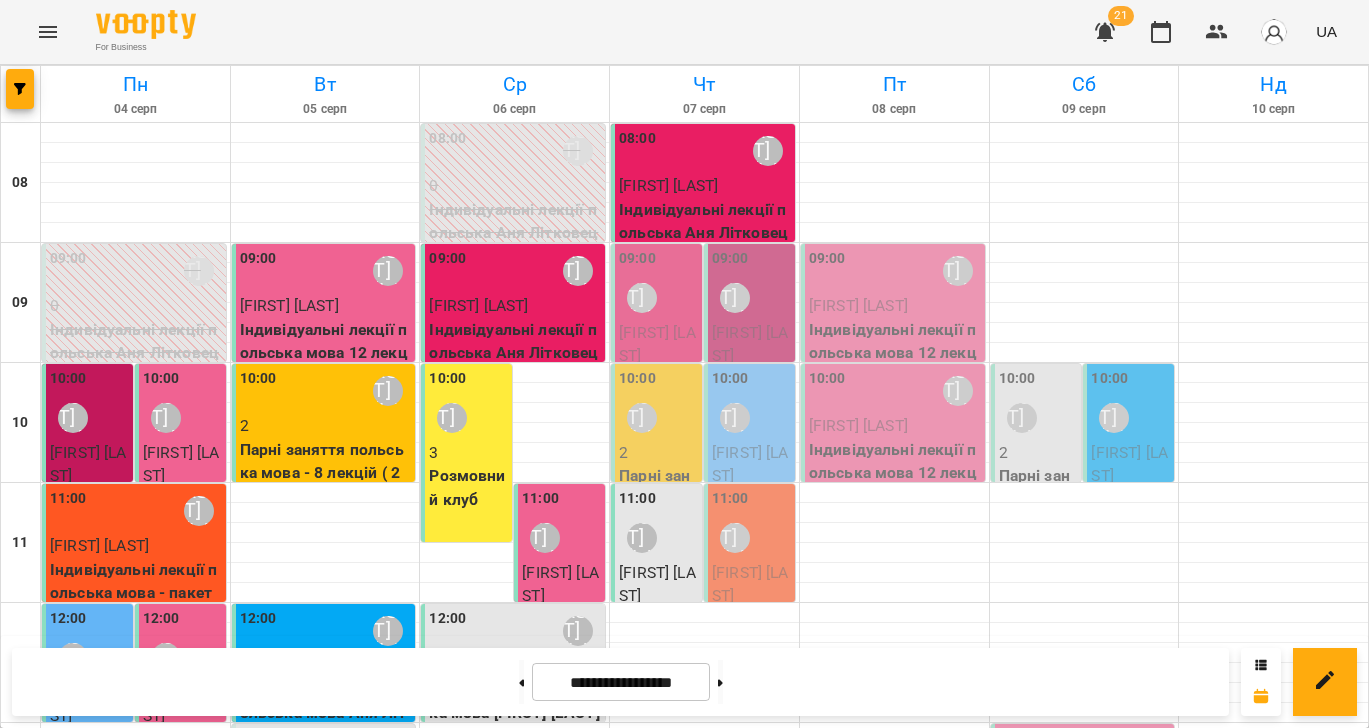 click on "[FIRST] [LAST]" at bounding box center [657, 344] 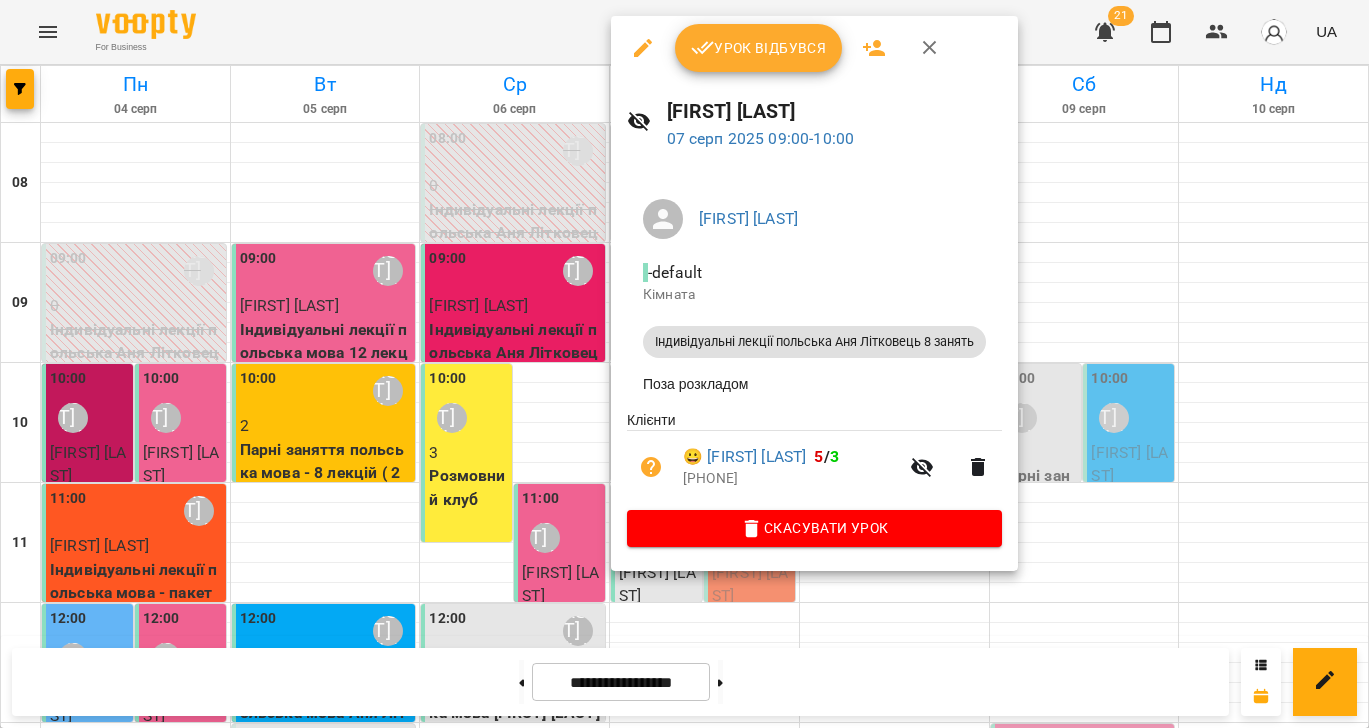 click on "Урок відбувся" at bounding box center (759, 48) 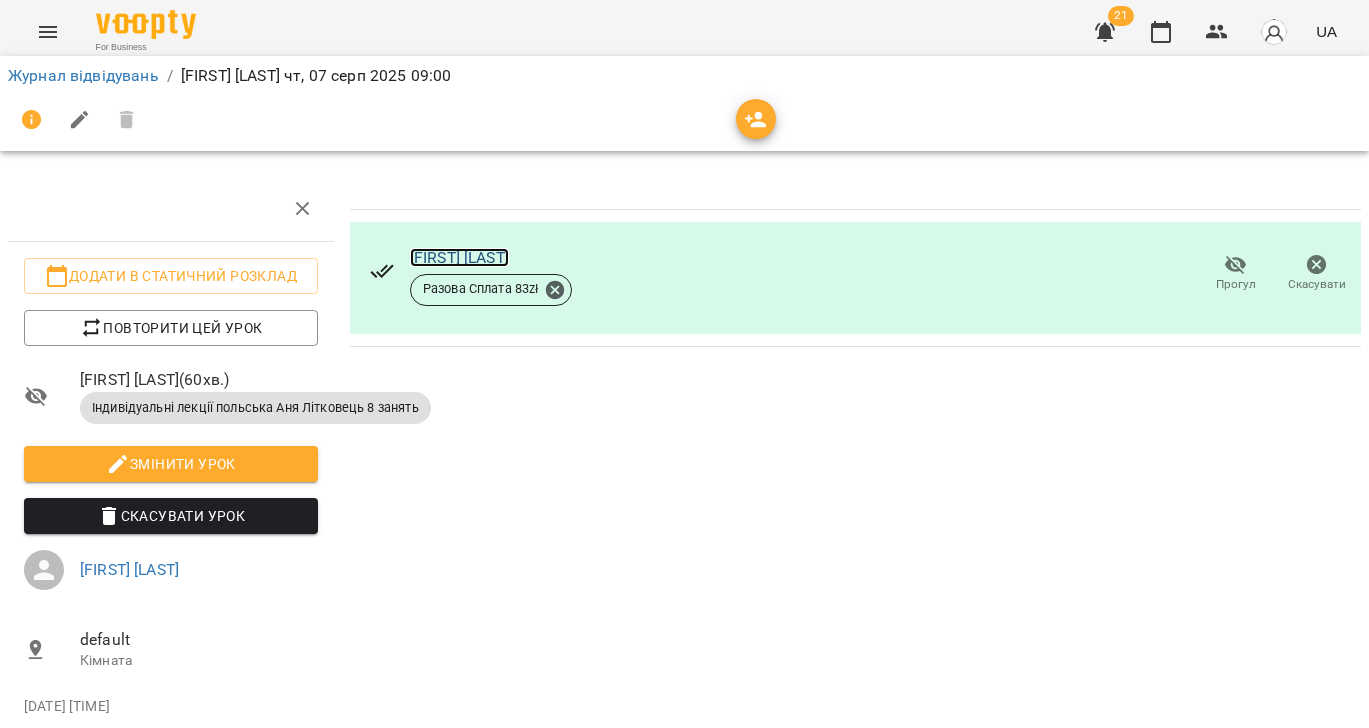 click on "[FIRST] [LAST]" at bounding box center [459, 257] 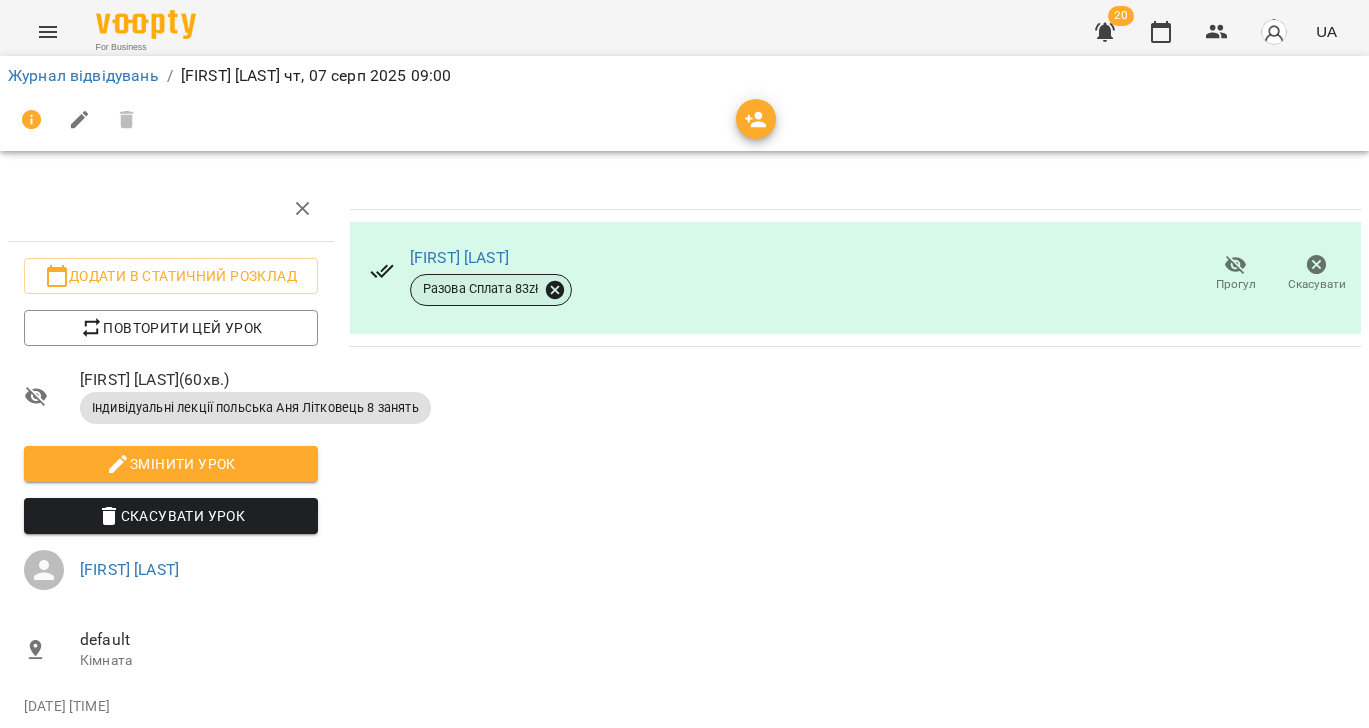 click 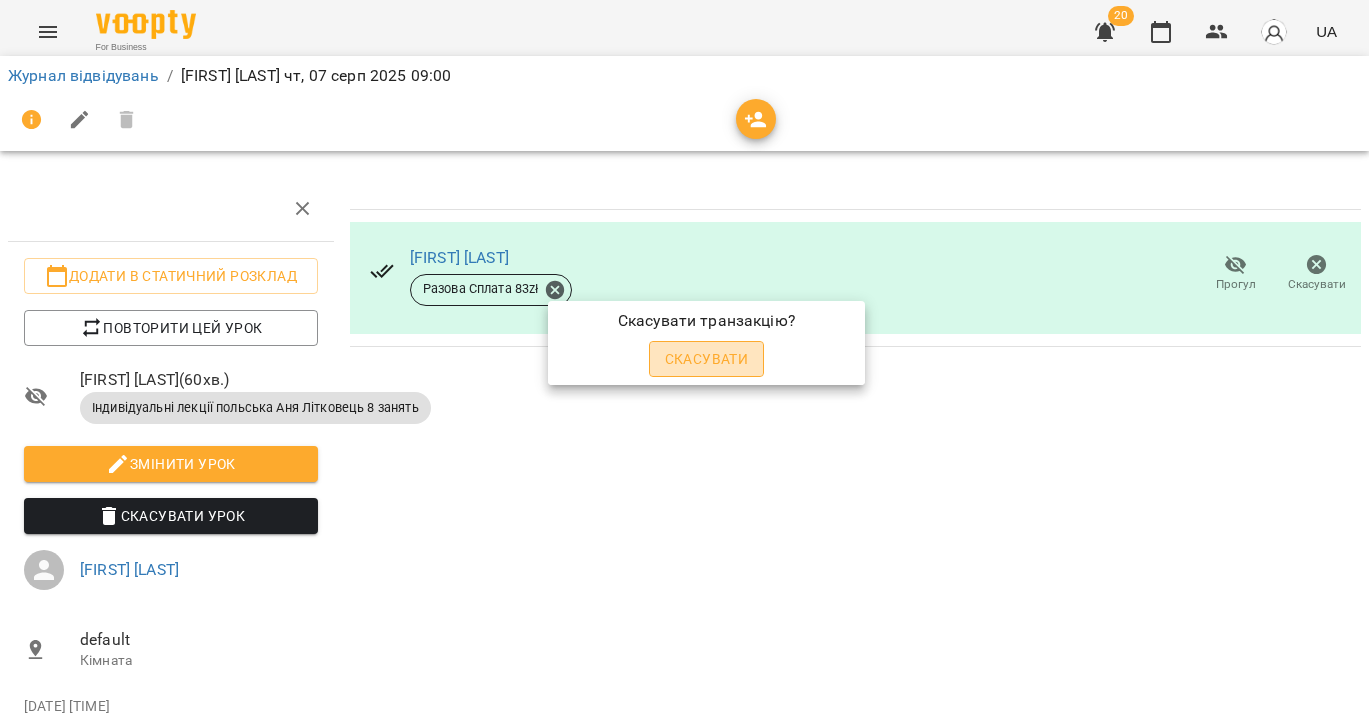 click on "Скасувати" at bounding box center [707, 359] 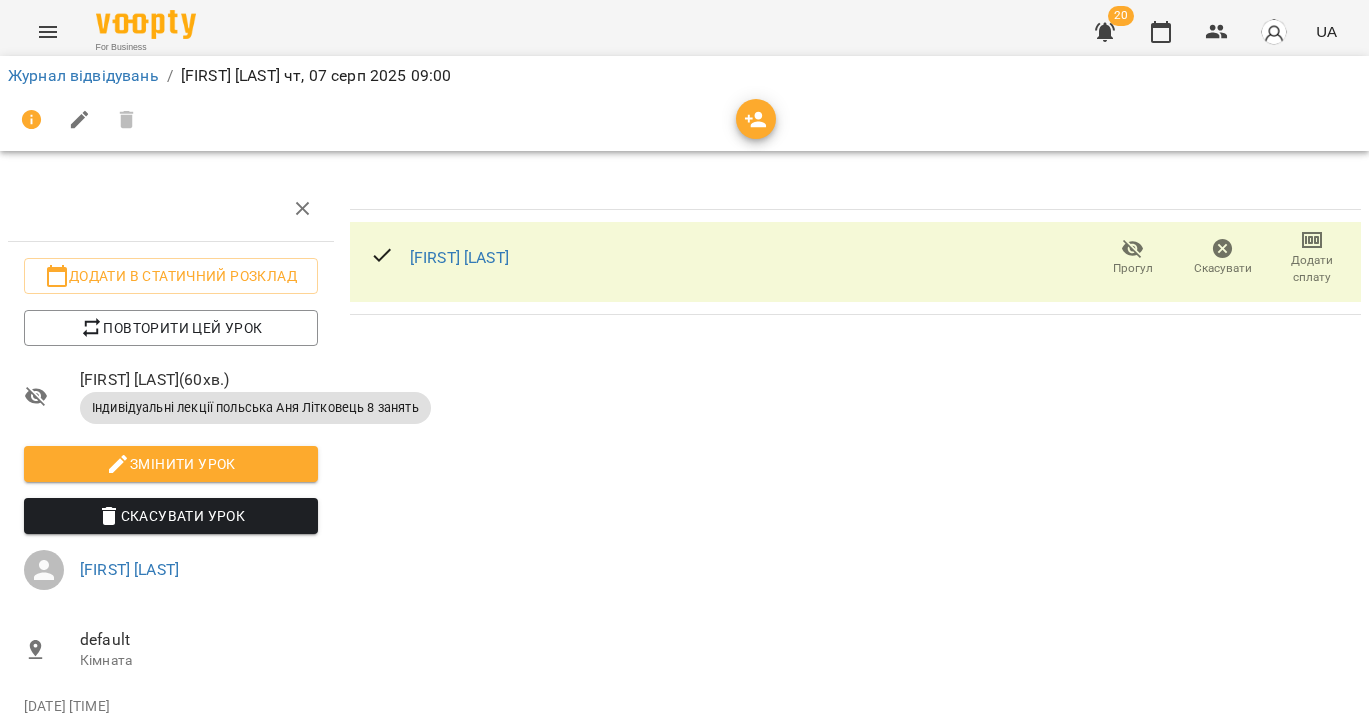 click on "Додати сплату" at bounding box center [1312, 269] 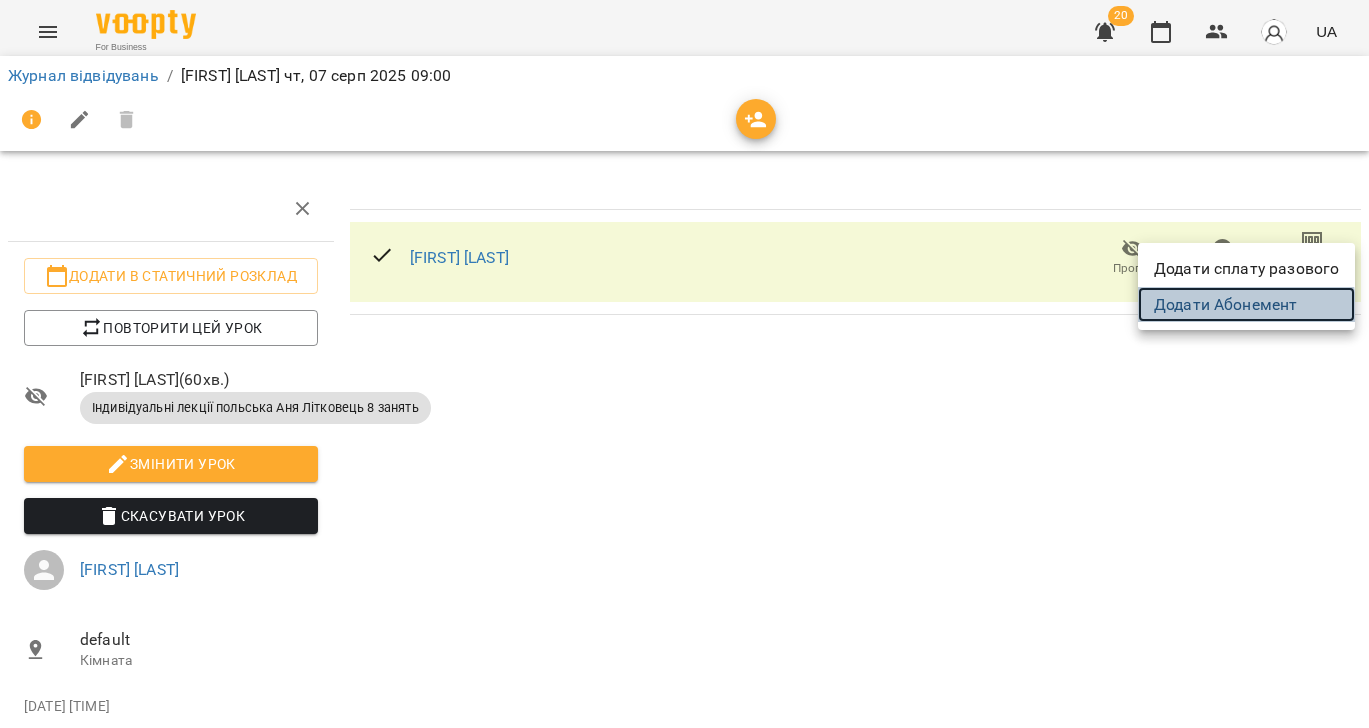 click on "Додати Абонемент" at bounding box center [1246, 305] 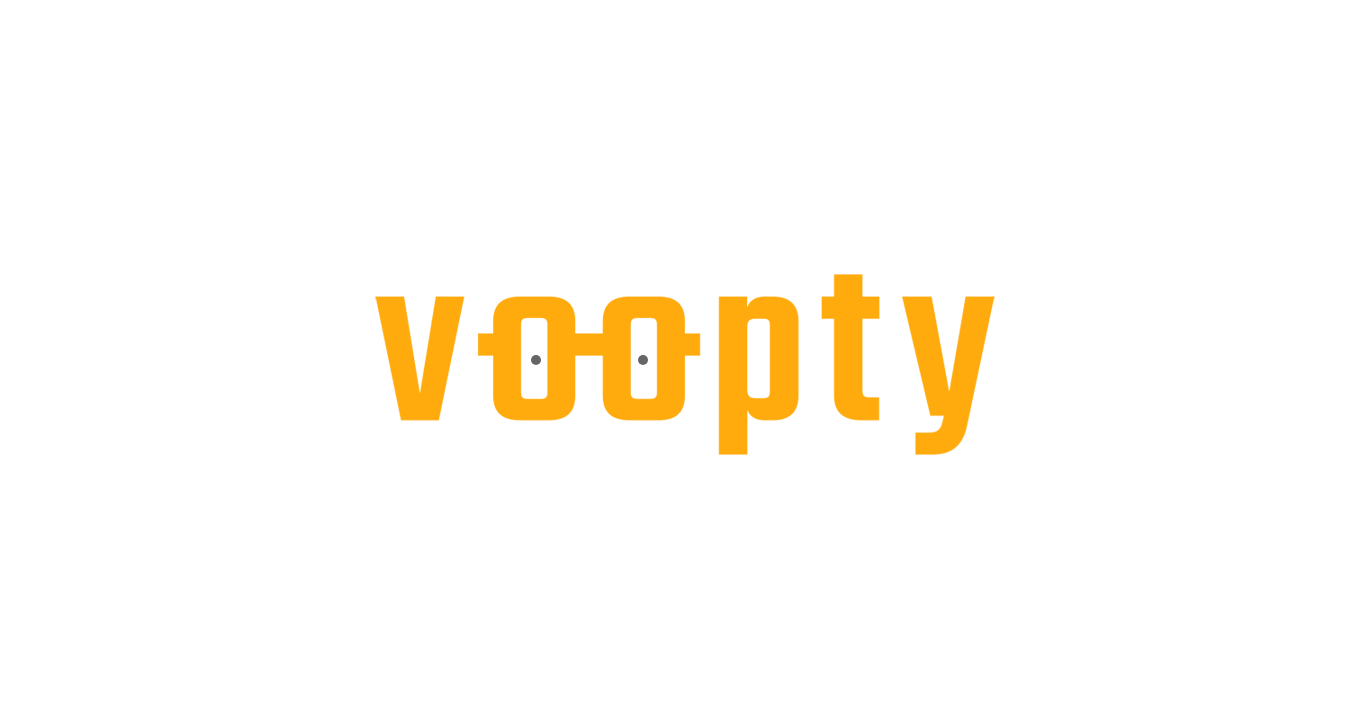 scroll, scrollTop: 0, scrollLeft: 0, axis: both 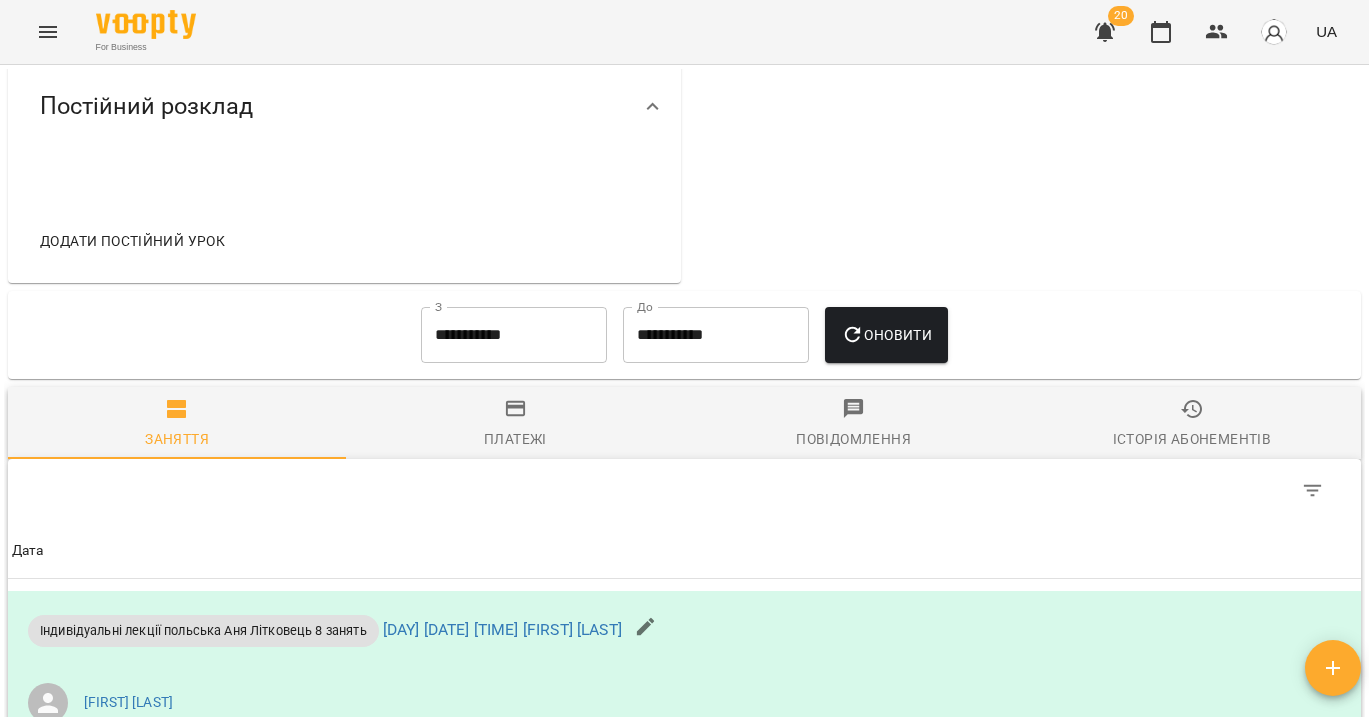 click on "Історія абонементів" at bounding box center [1192, 424] 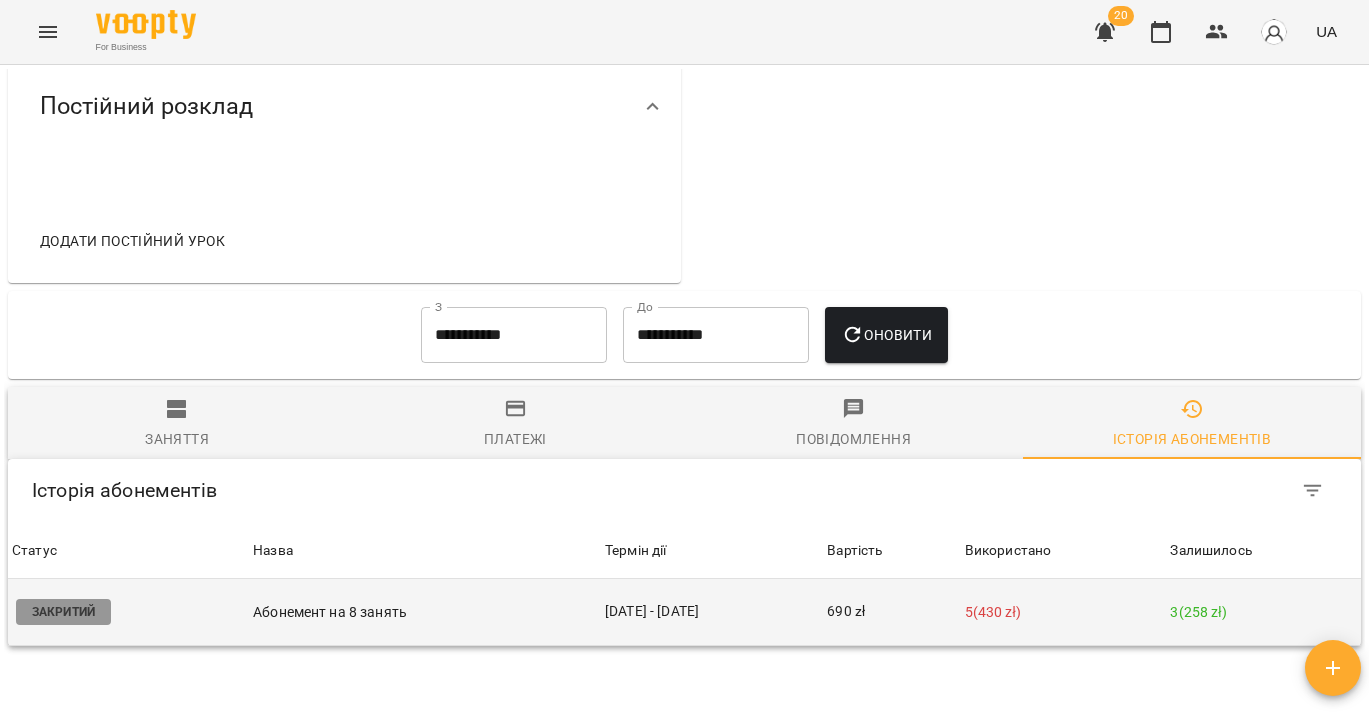 click on "690 zł" at bounding box center [891, 612] 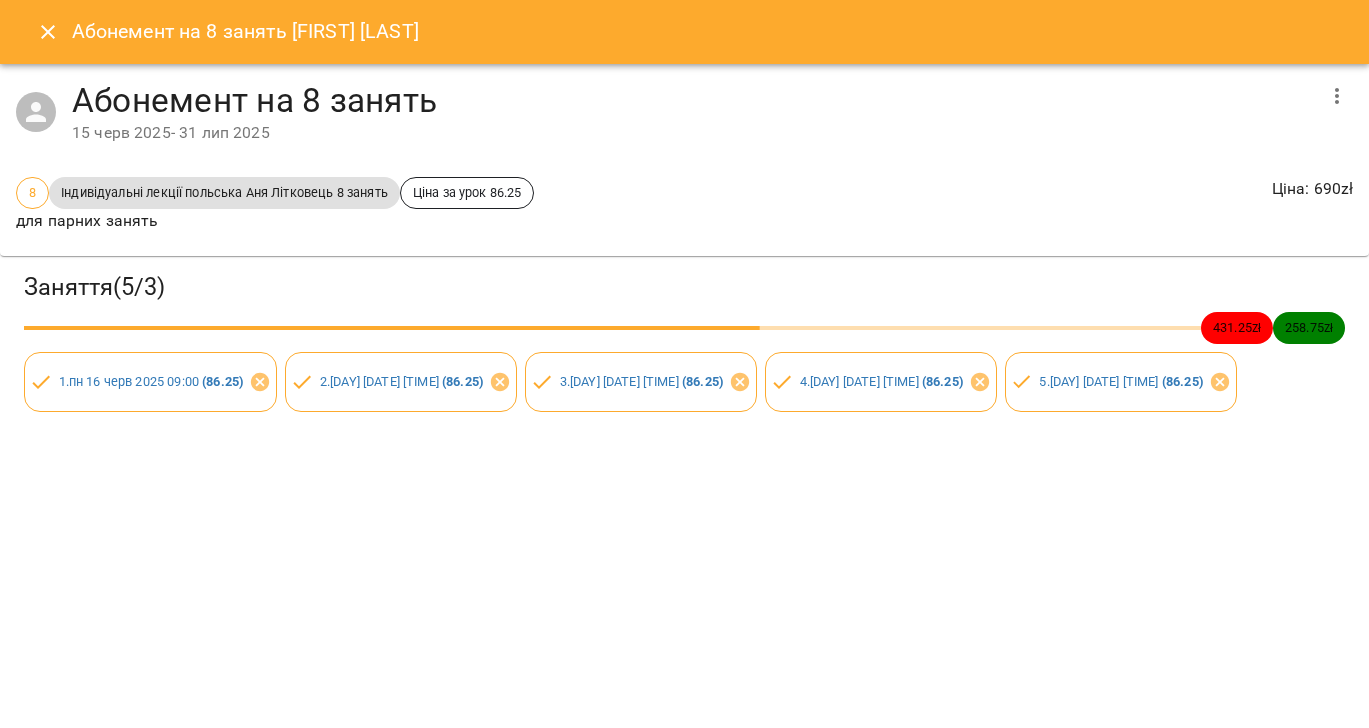 click 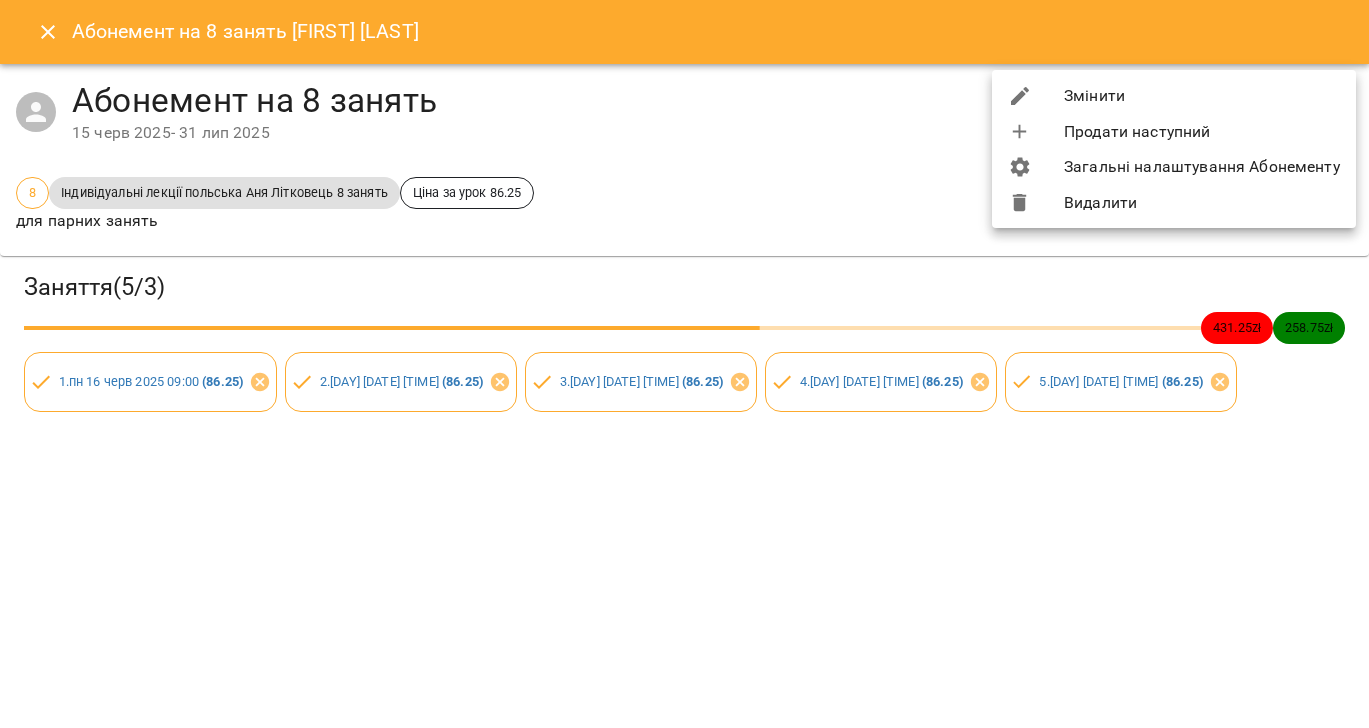 click on "Змінити" at bounding box center (1174, 96) 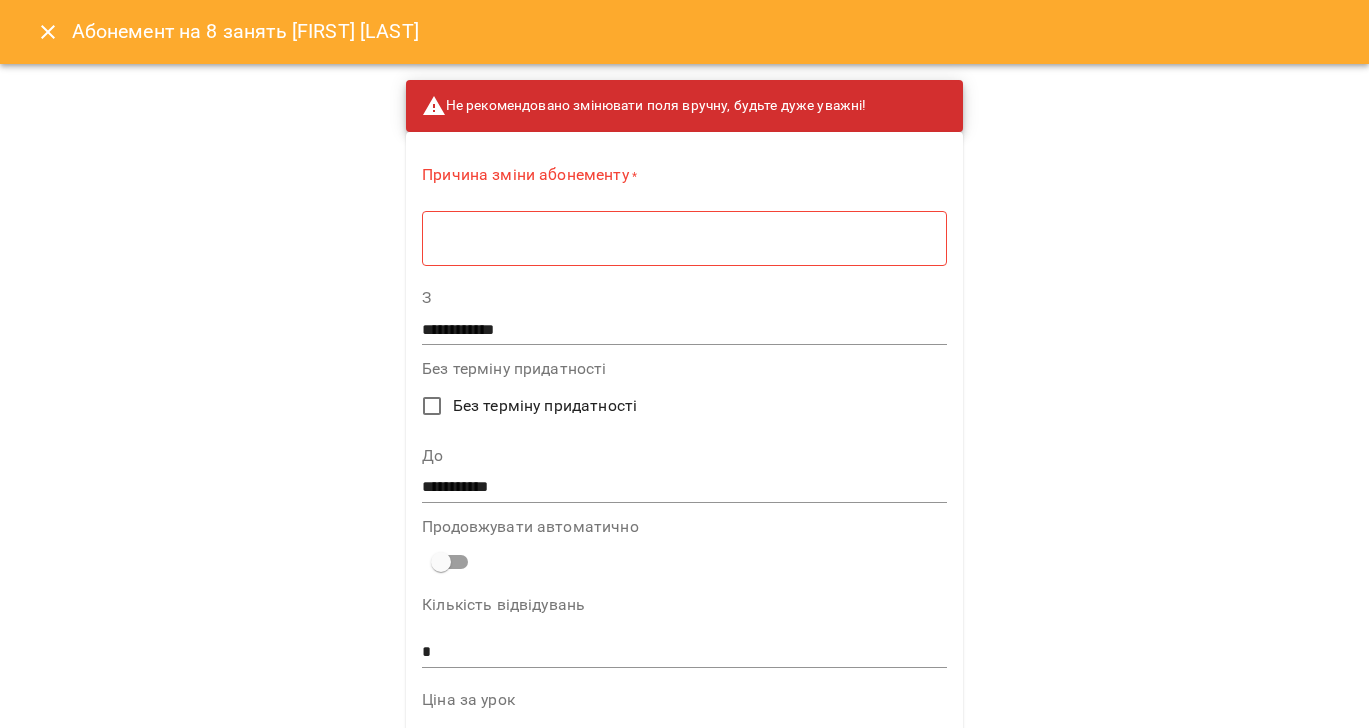 click at bounding box center [684, 238] 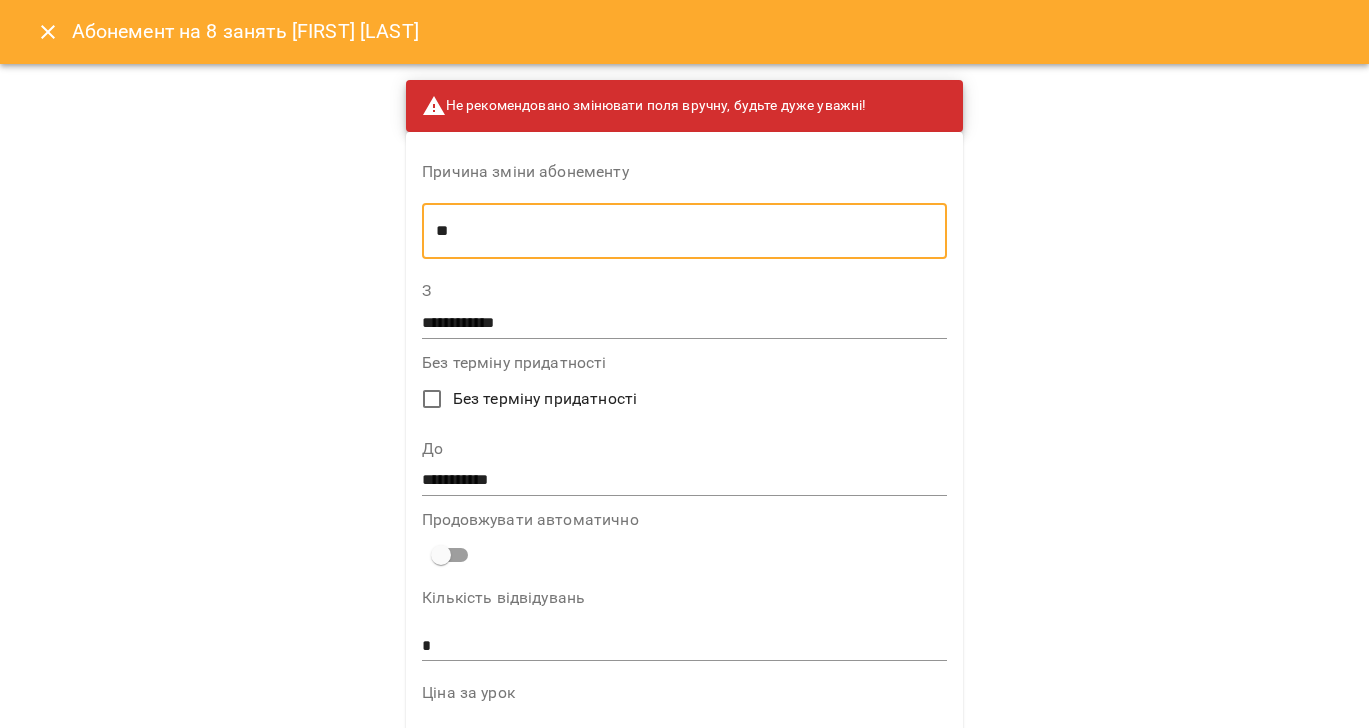 type on "*" 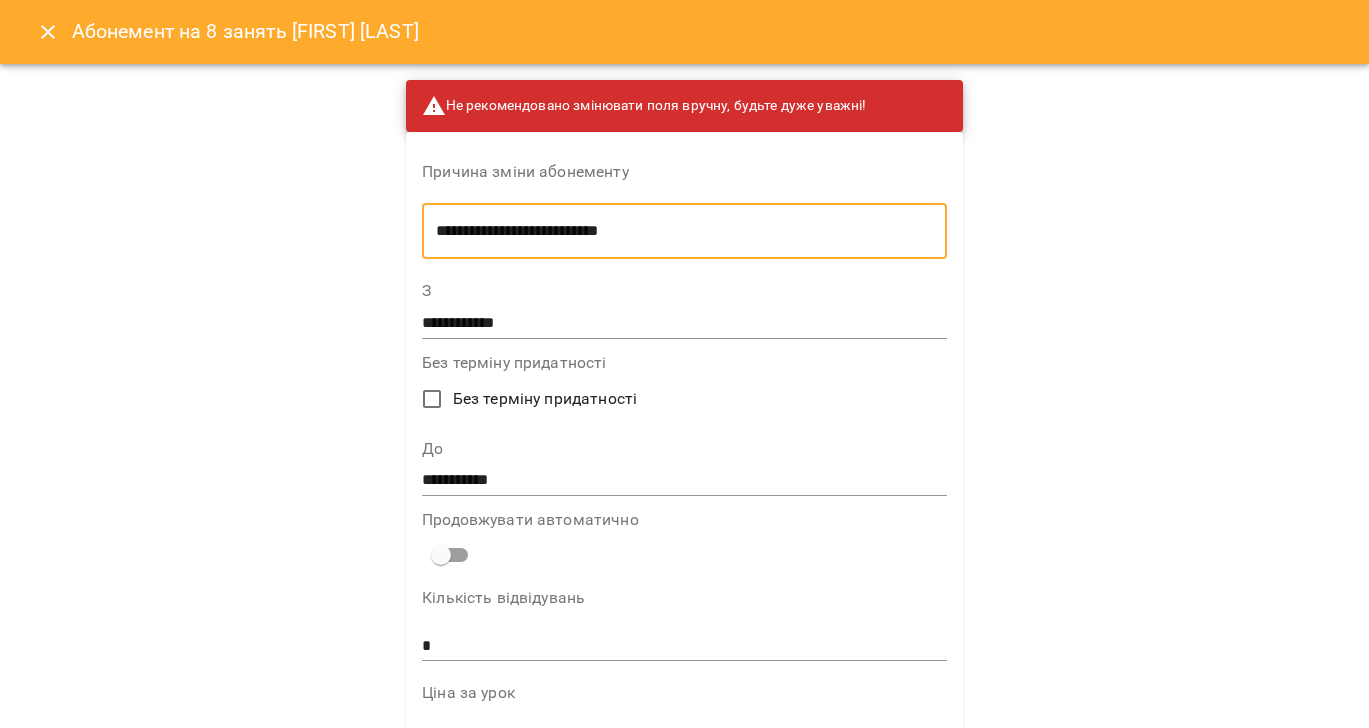 type on "**********" 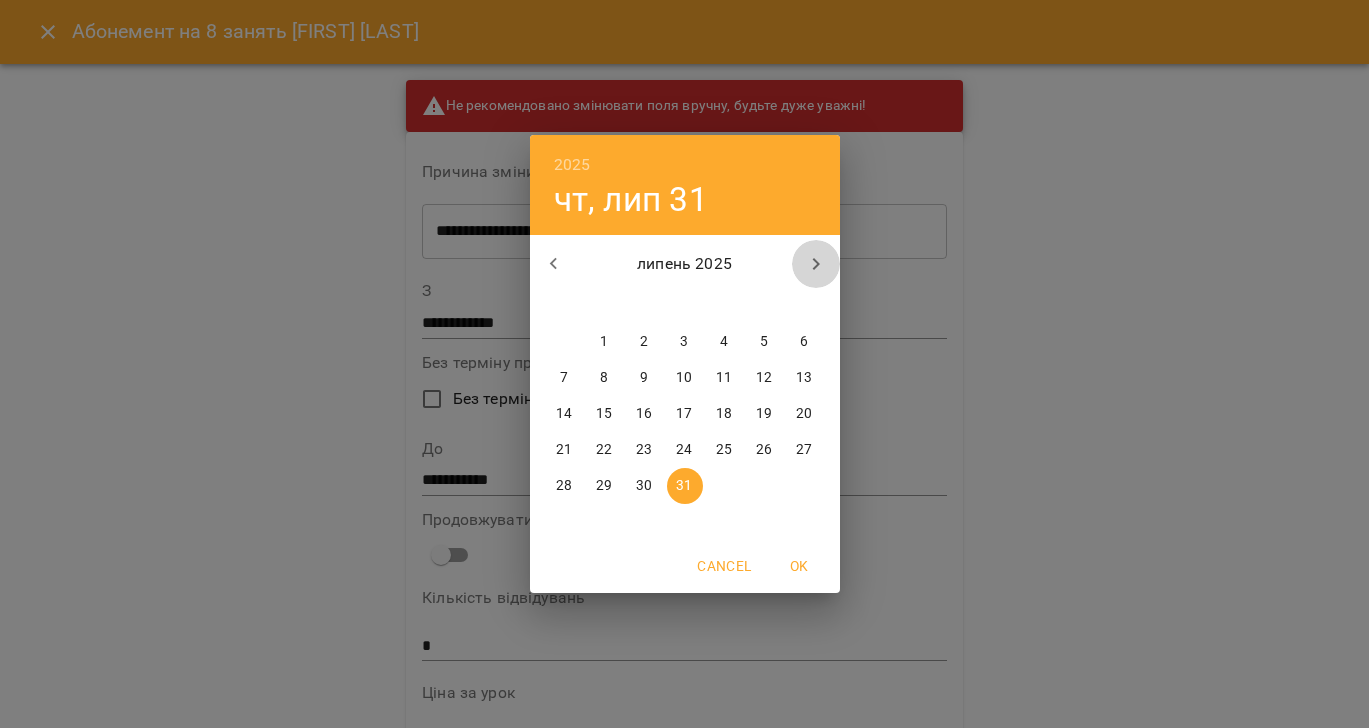 click 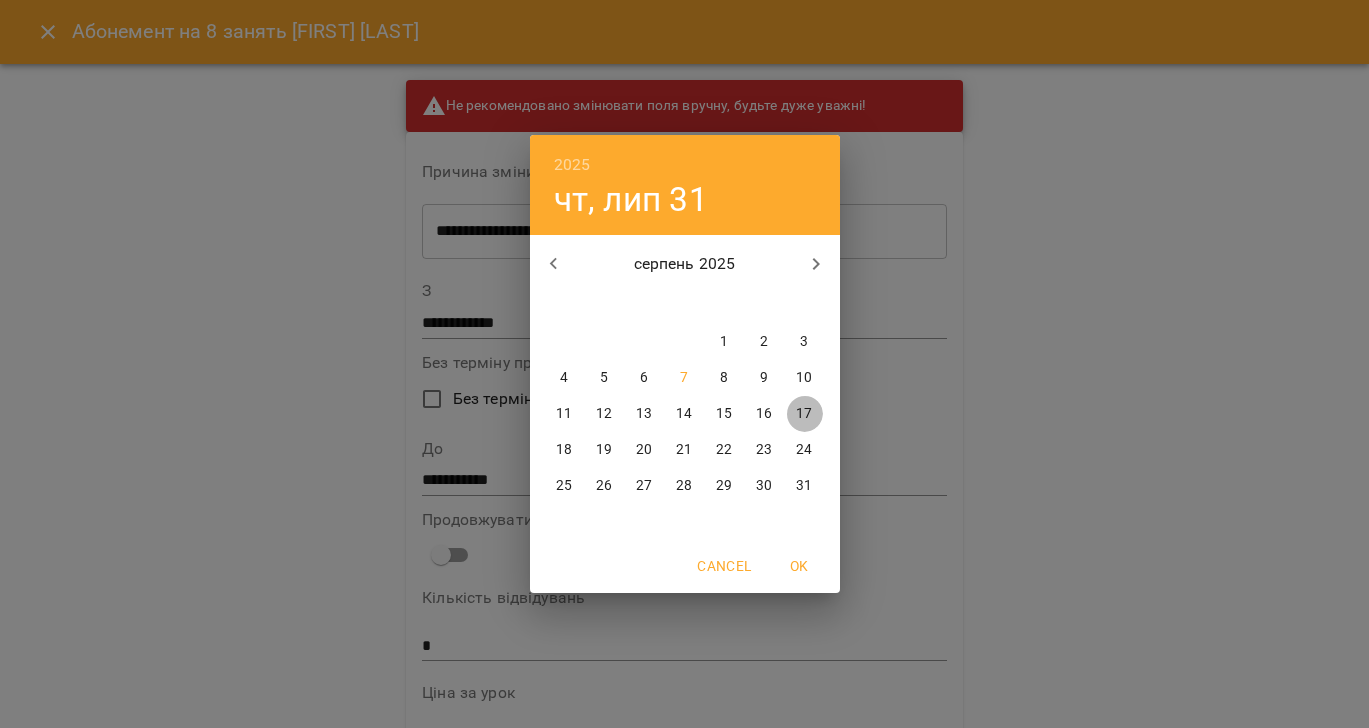click on "17" at bounding box center [804, 414] 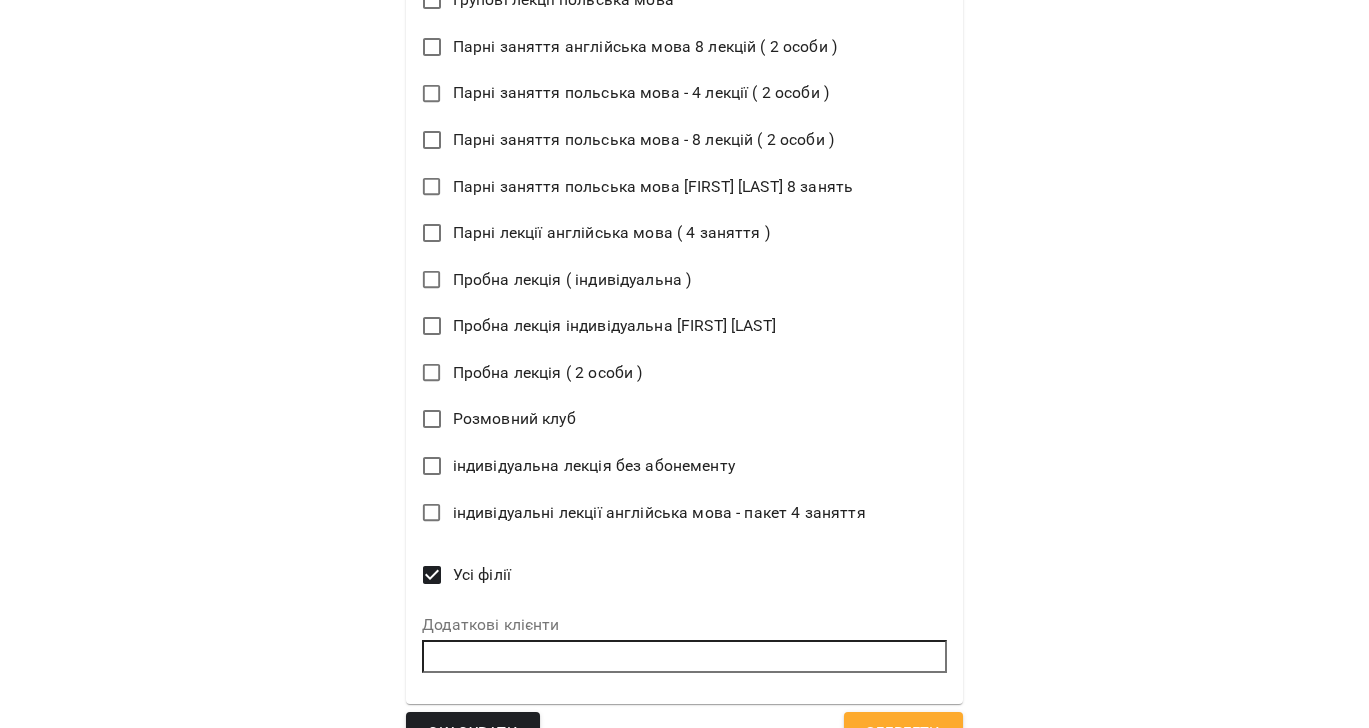 scroll, scrollTop: 1335, scrollLeft: 0, axis: vertical 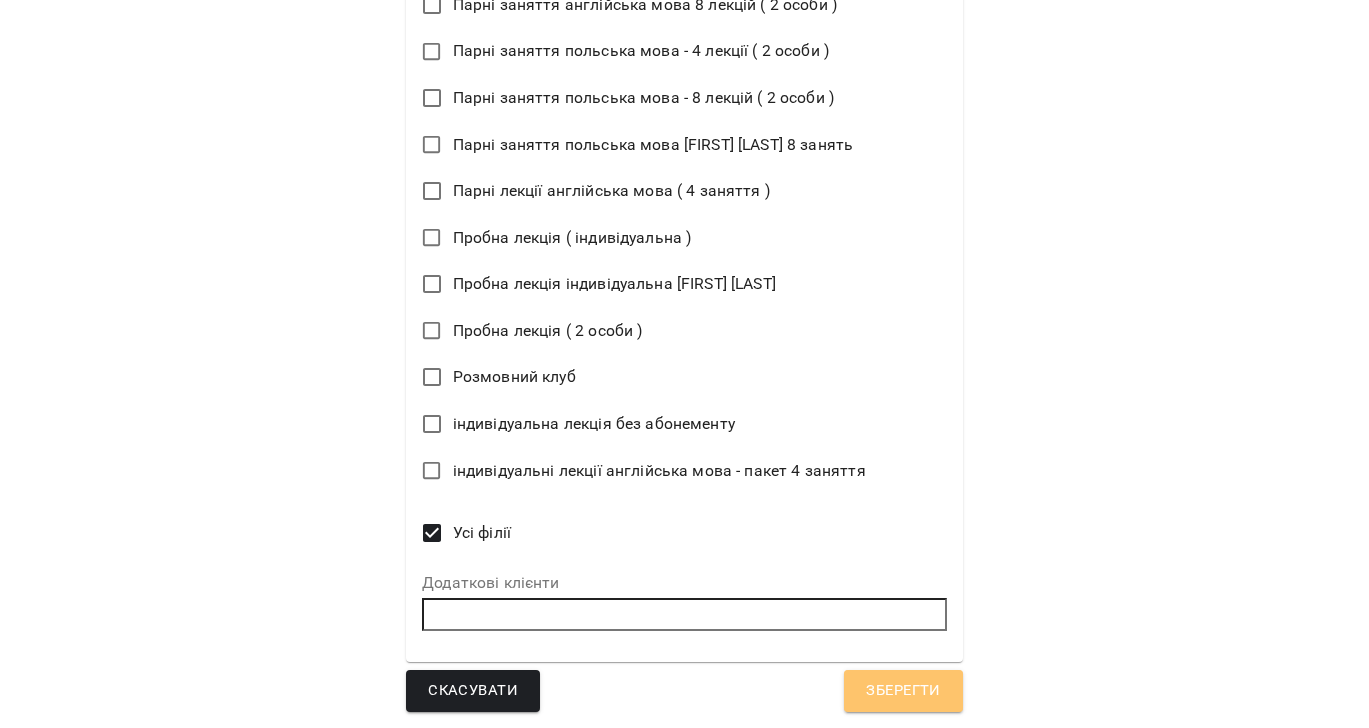drag, startPoint x: 890, startPoint y: 692, endPoint x: 899, endPoint y: 675, distance: 19.235384 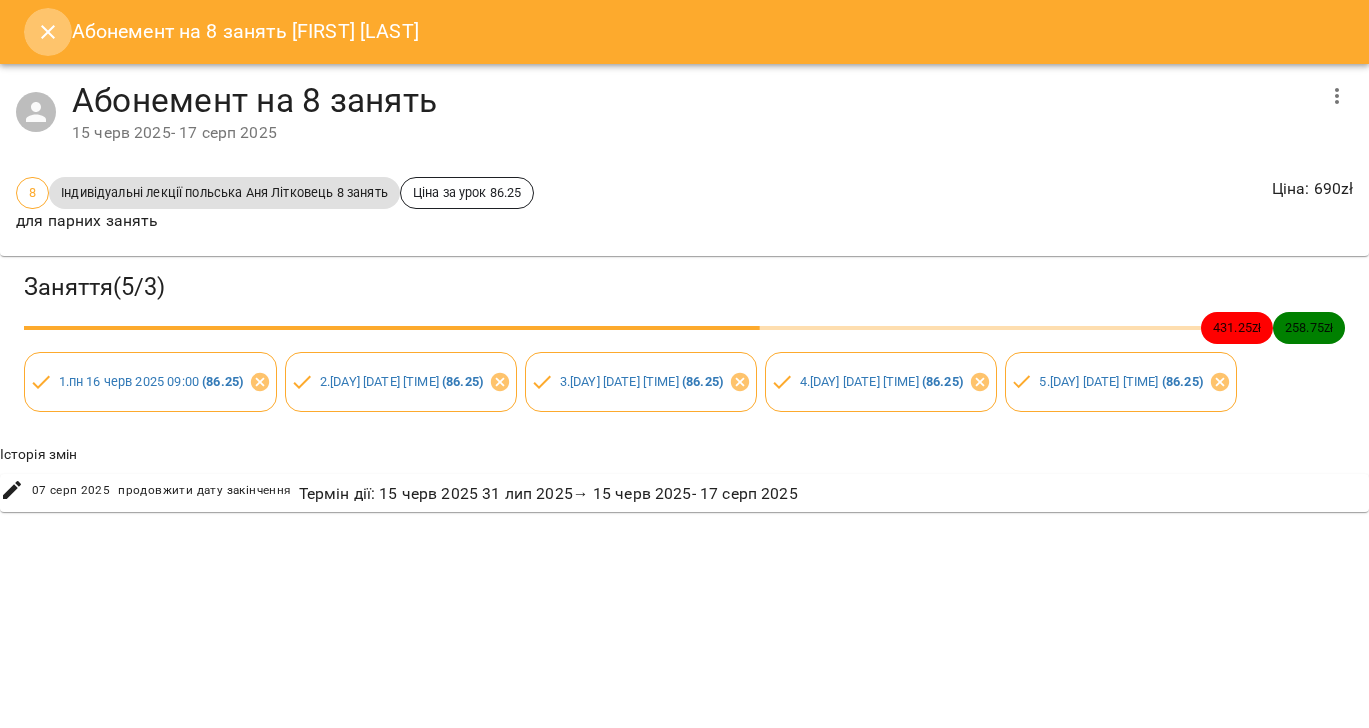 click 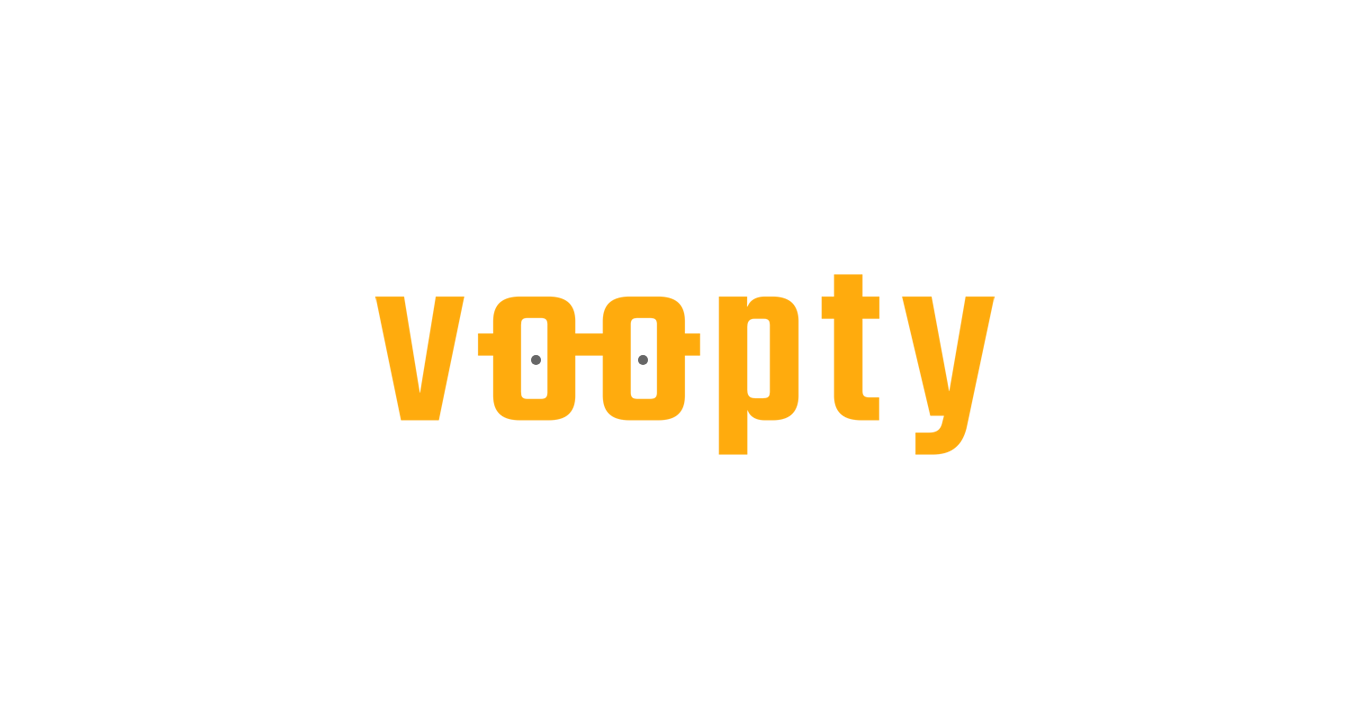 scroll, scrollTop: 0, scrollLeft: 0, axis: both 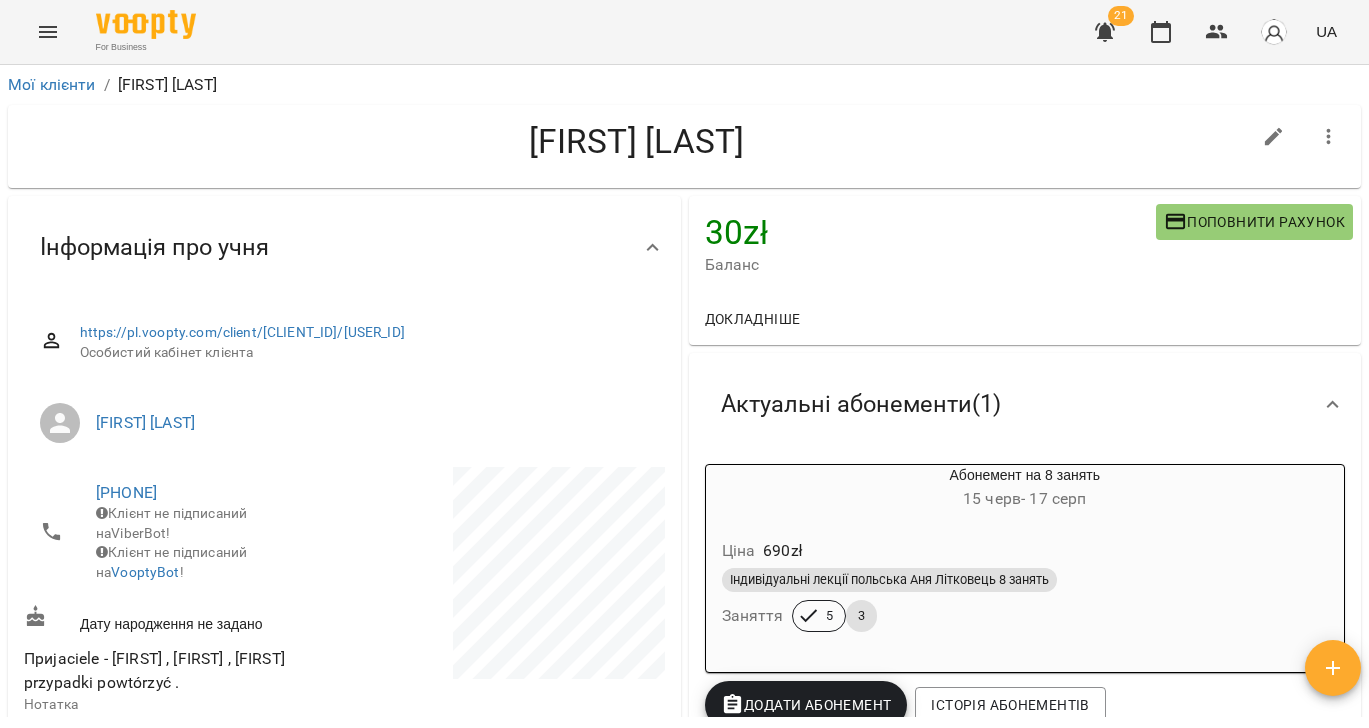 click on "Ціна 690 zł" at bounding box center (1025, 551) 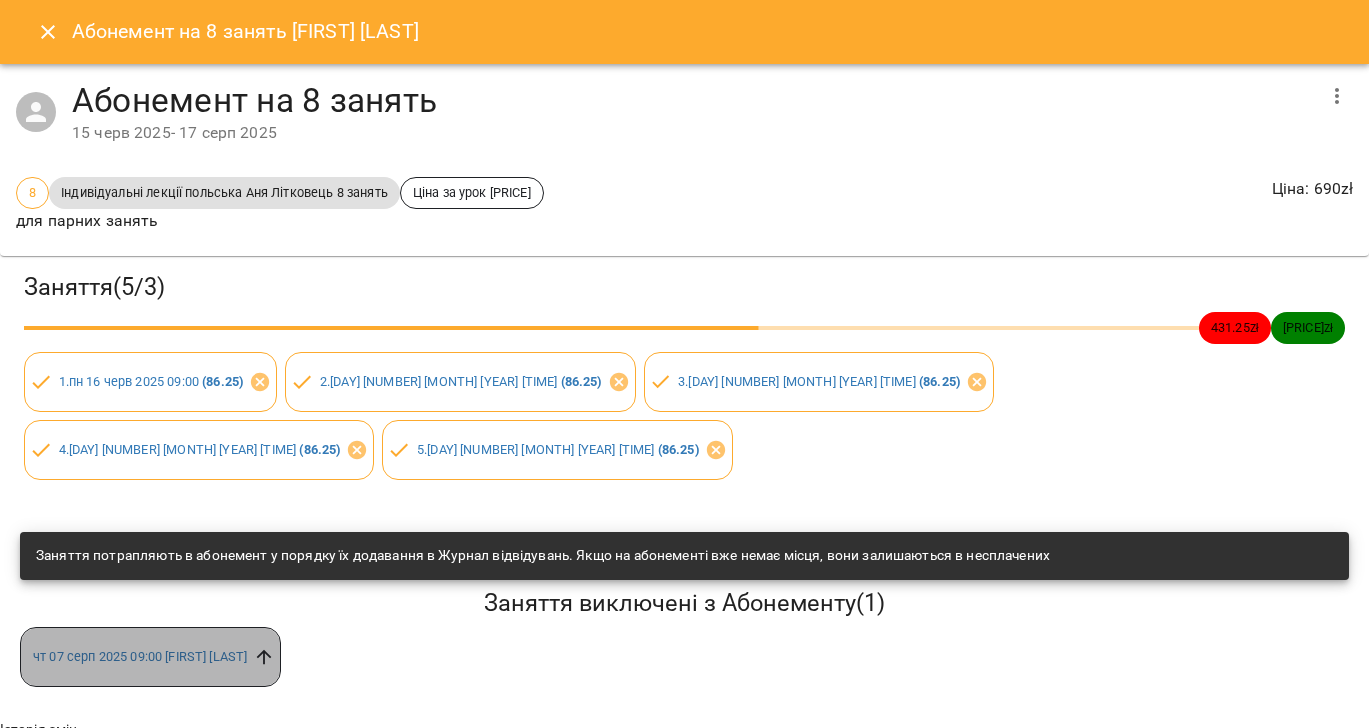 click 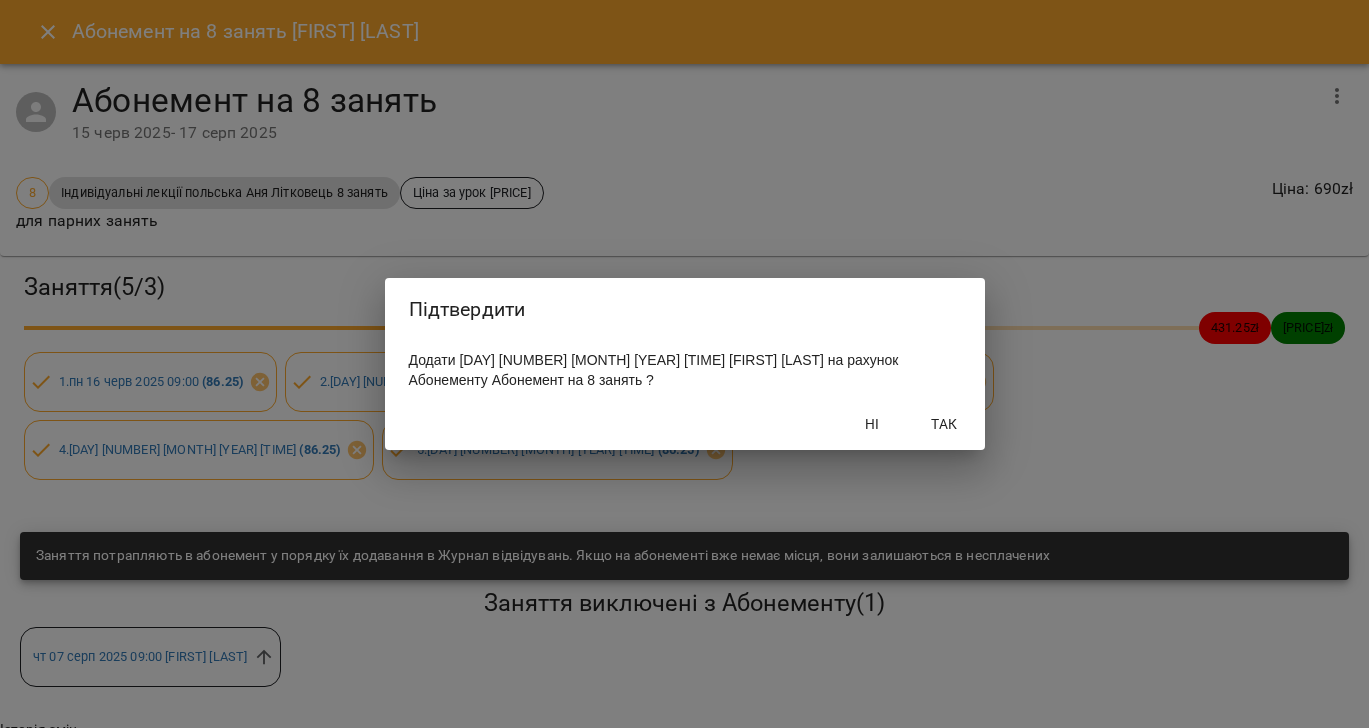 click on "Так" at bounding box center [945, 424] 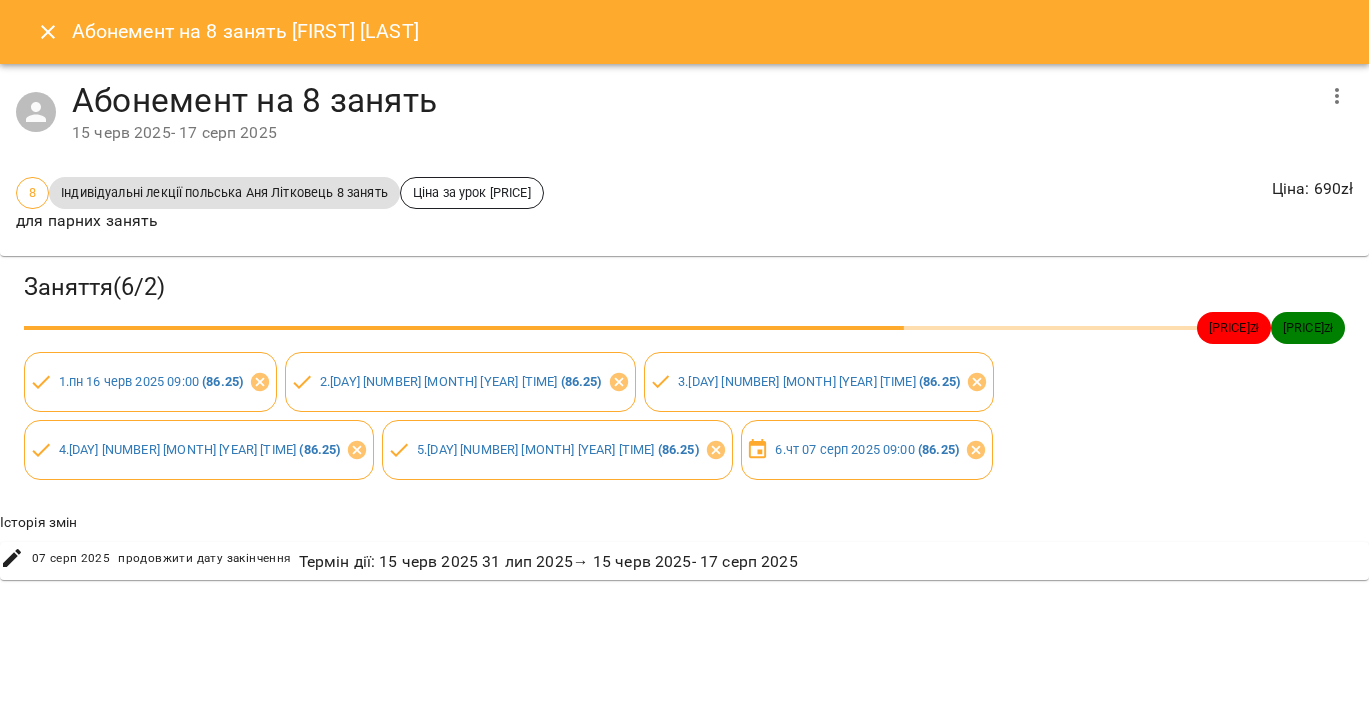 click 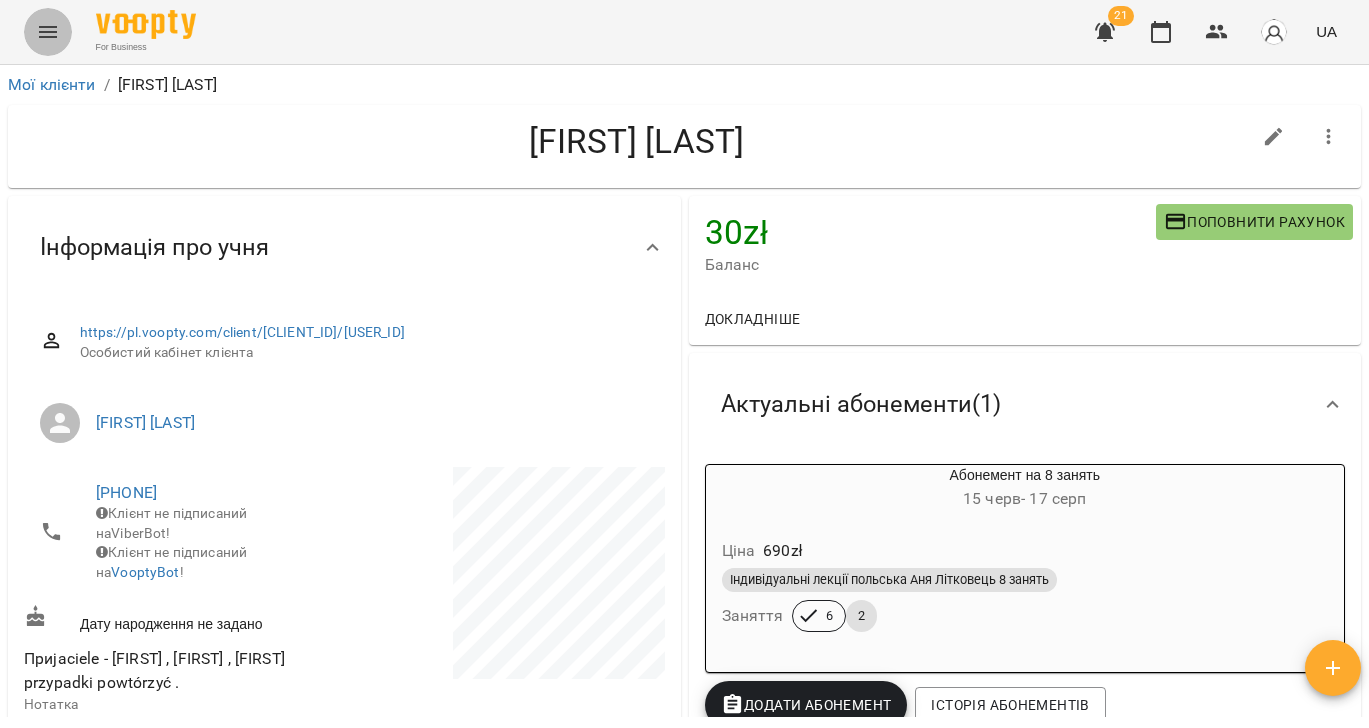 click 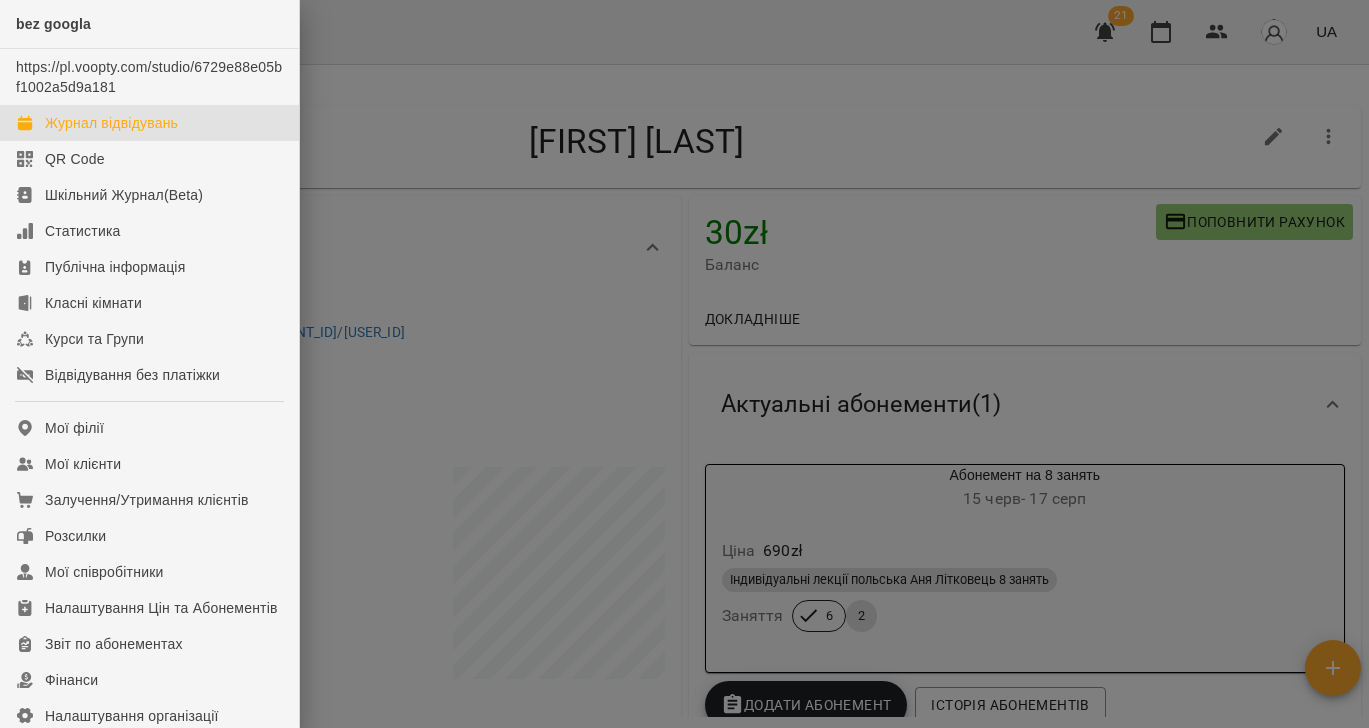 click on "Журнал відвідувань" at bounding box center (111, 123) 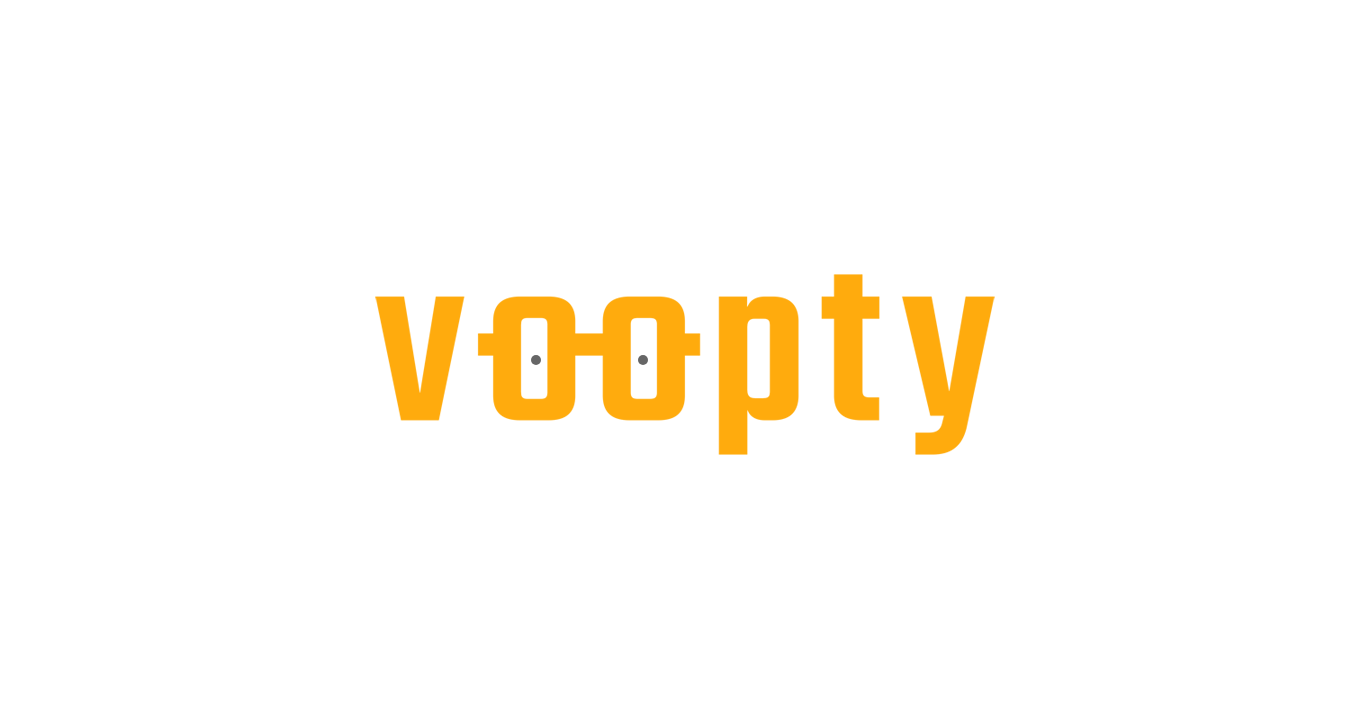 scroll, scrollTop: 0, scrollLeft: 0, axis: both 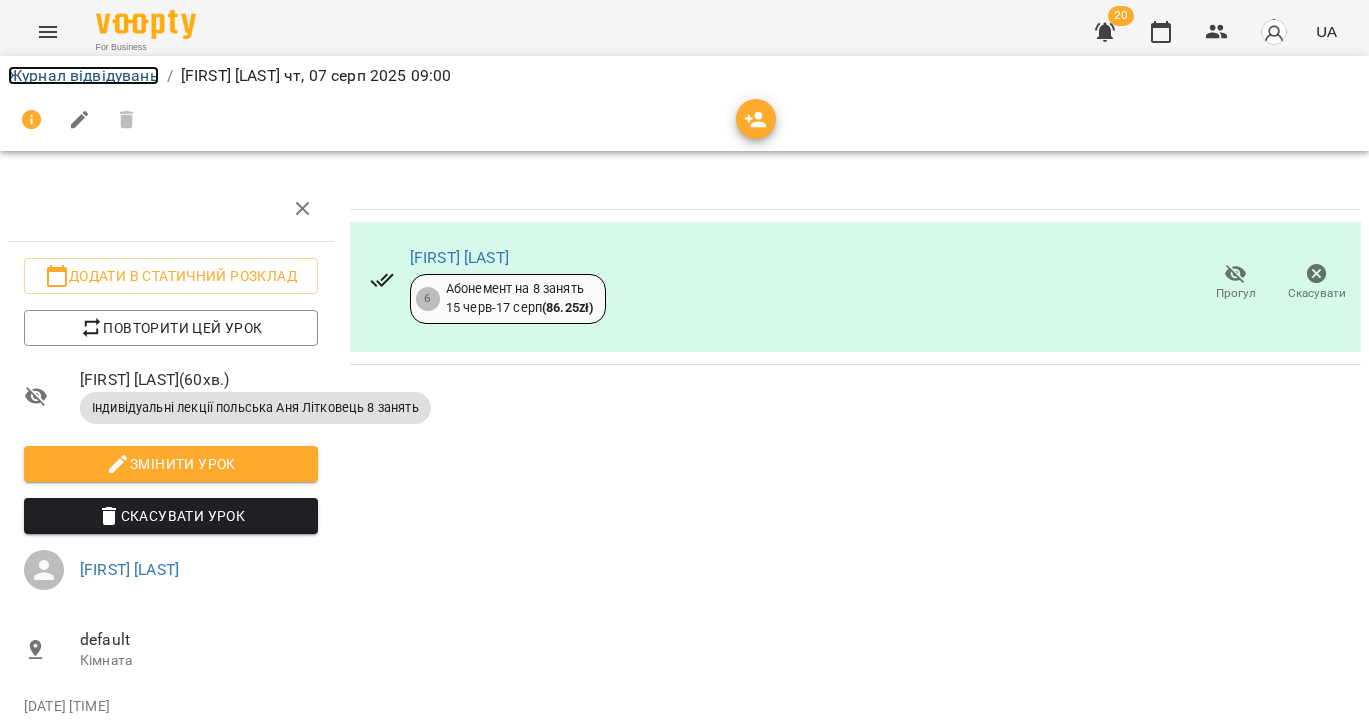 click on "Журнал відвідувань" at bounding box center [83, 75] 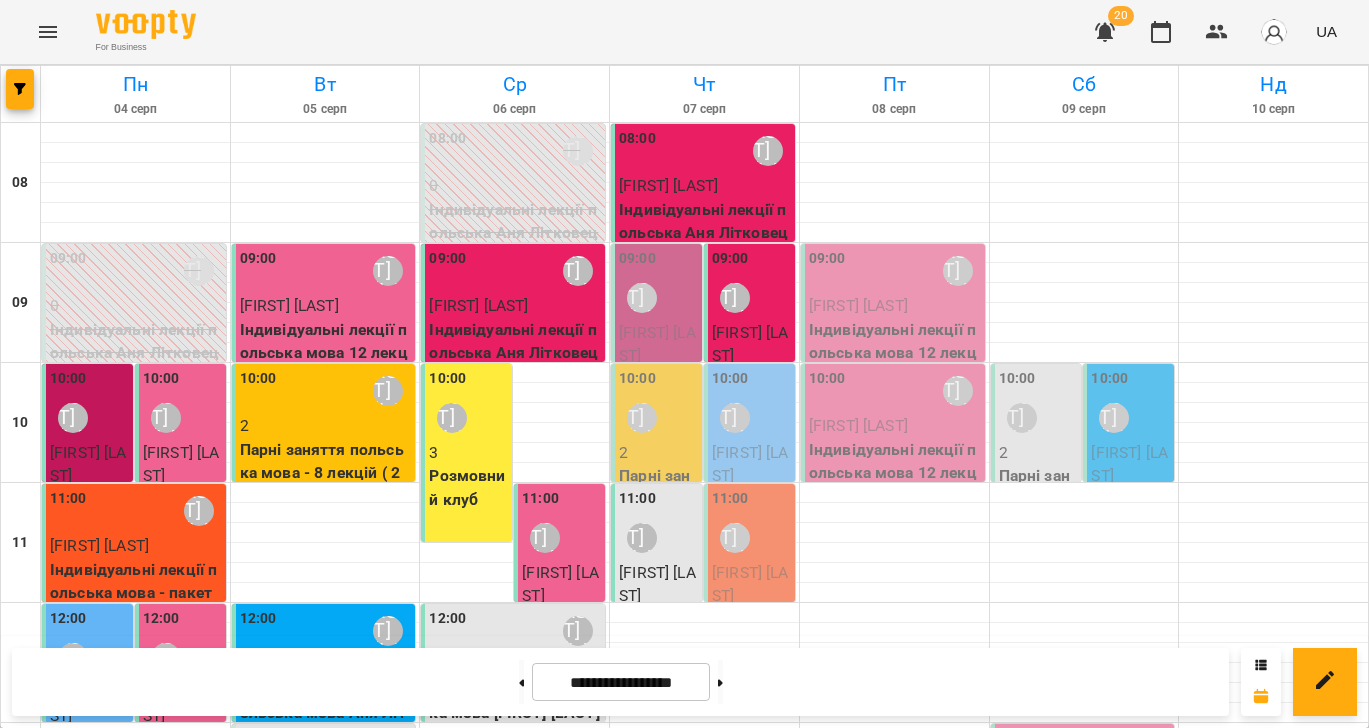 click on "[FIRST] [LAST]" at bounding box center [657, 344] 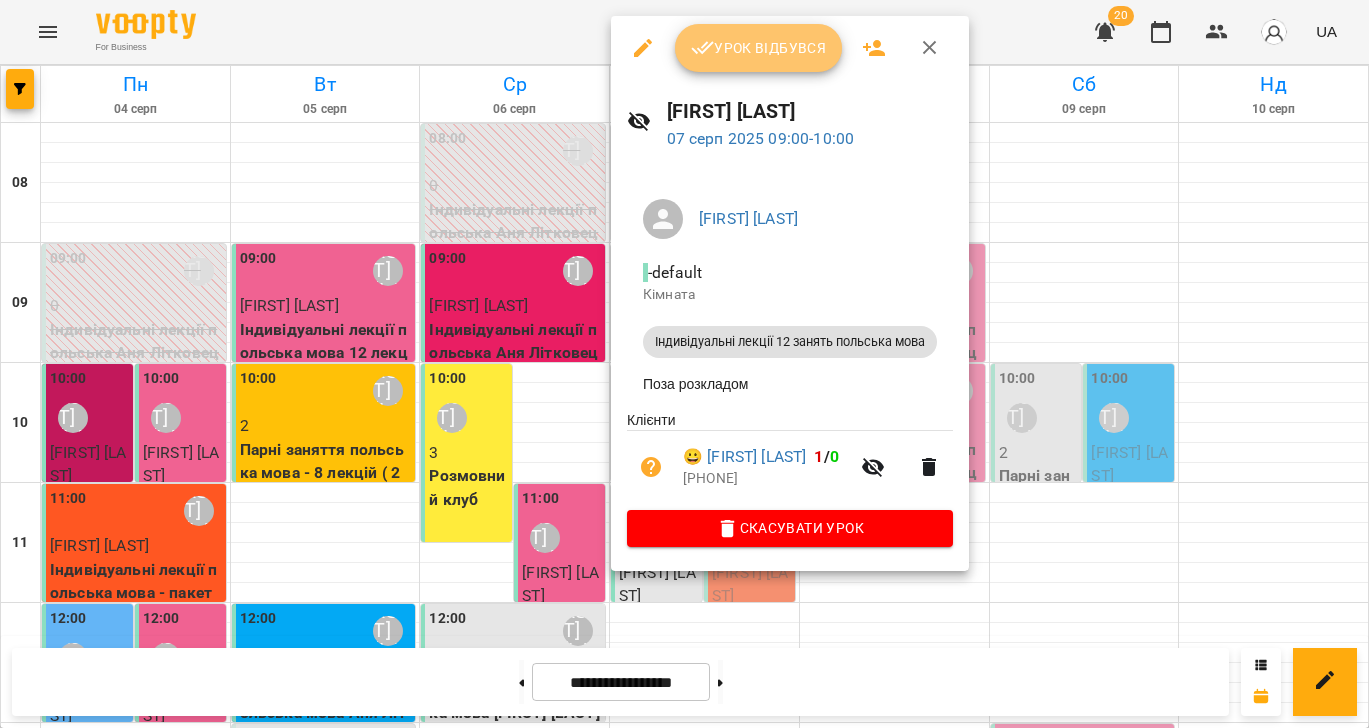 click on "Урок відбувся" at bounding box center (759, 48) 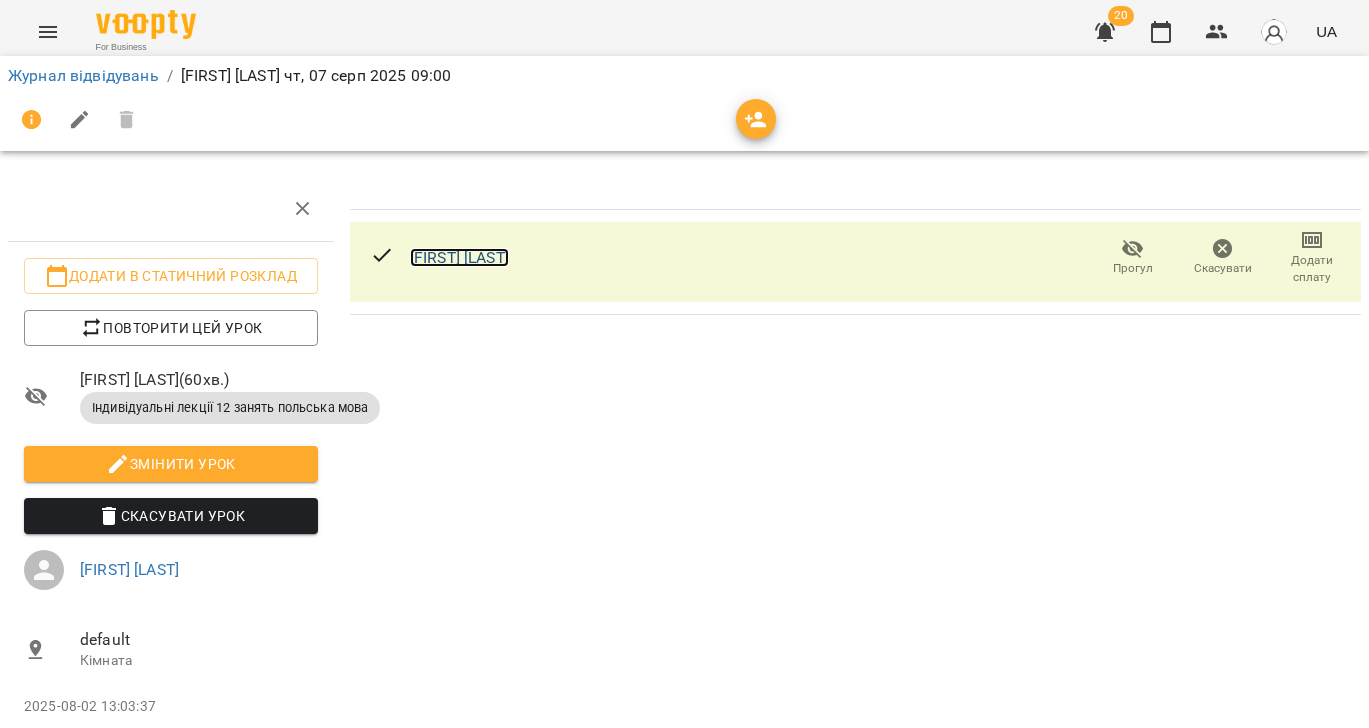 click on "[FIRST] [LAST]" at bounding box center [459, 257] 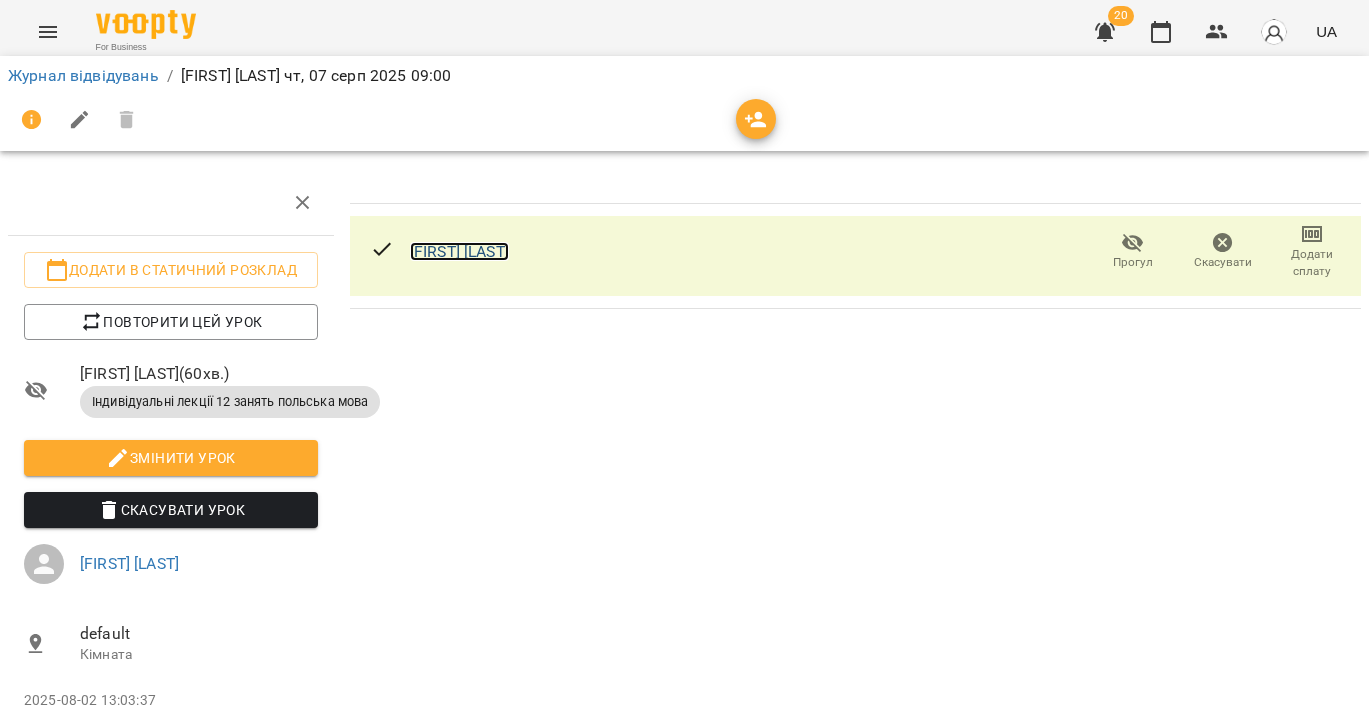 scroll, scrollTop: 6, scrollLeft: 6, axis: both 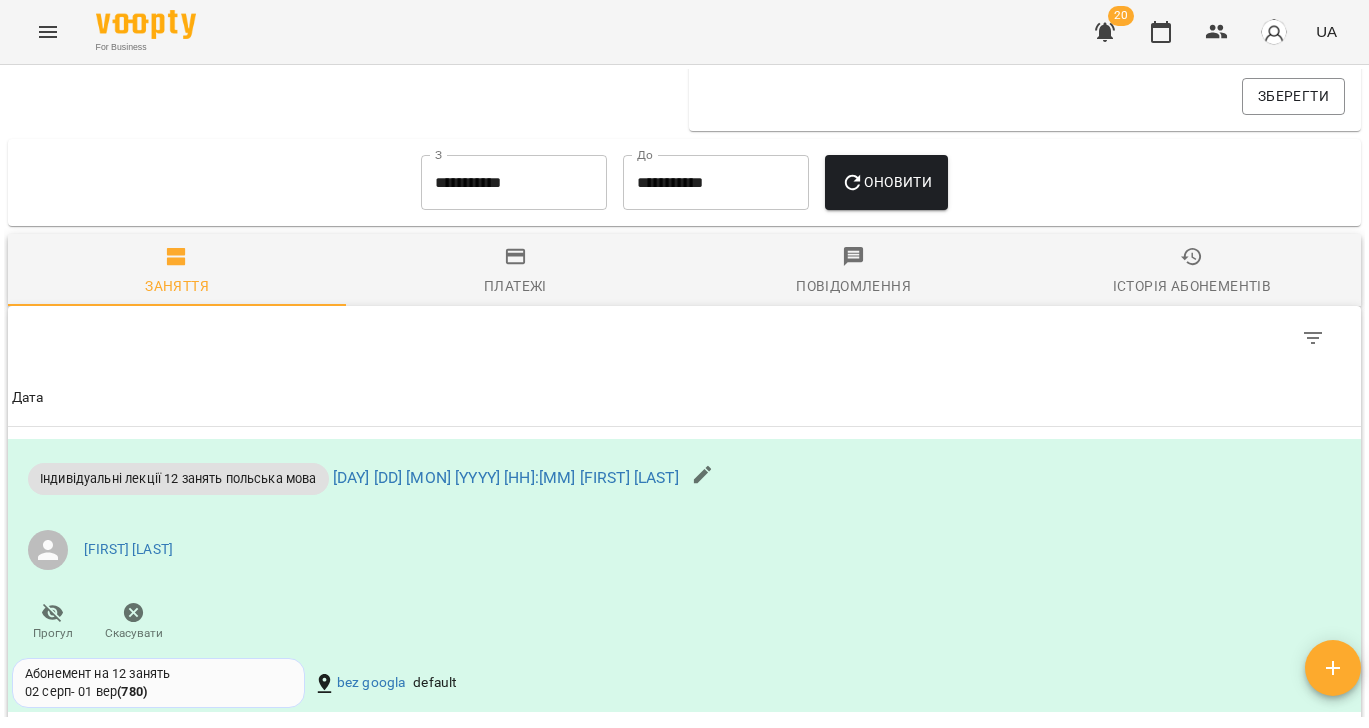 click on "Історія абонементів" at bounding box center [1192, 272] 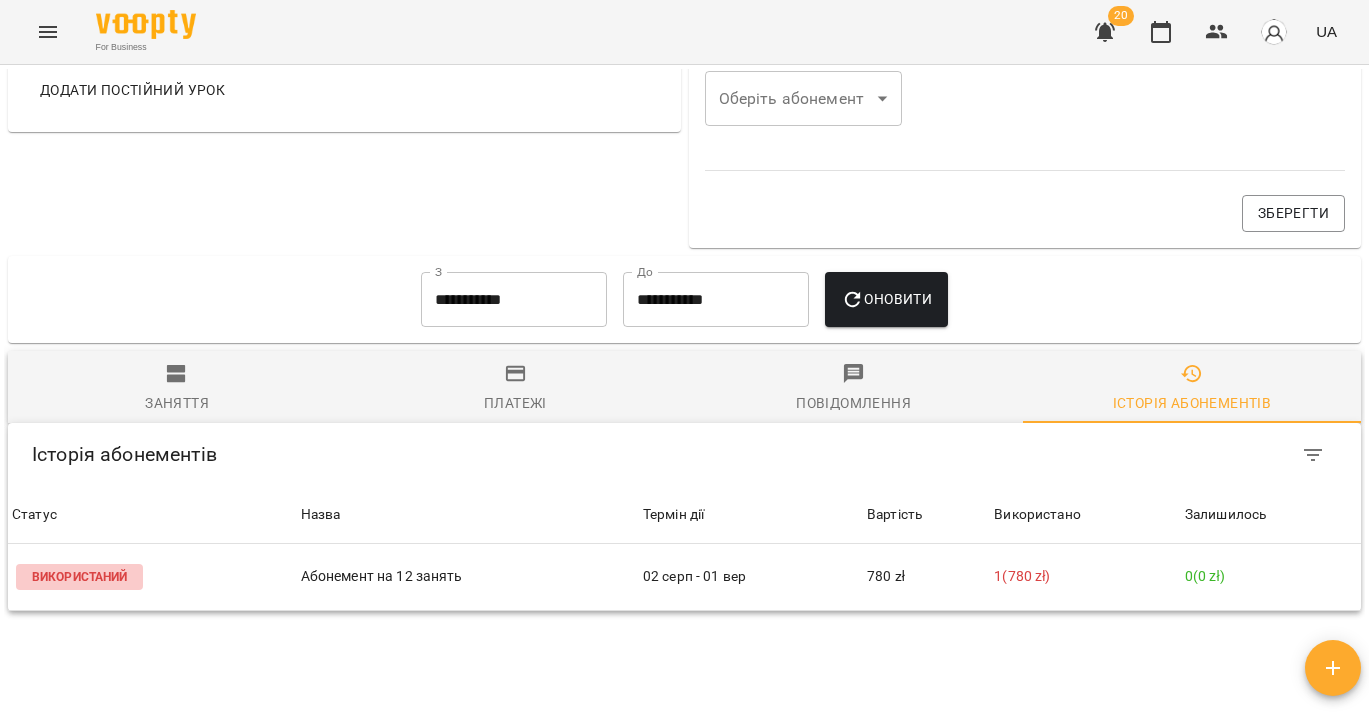 scroll, scrollTop: 1182, scrollLeft: 0, axis: vertical 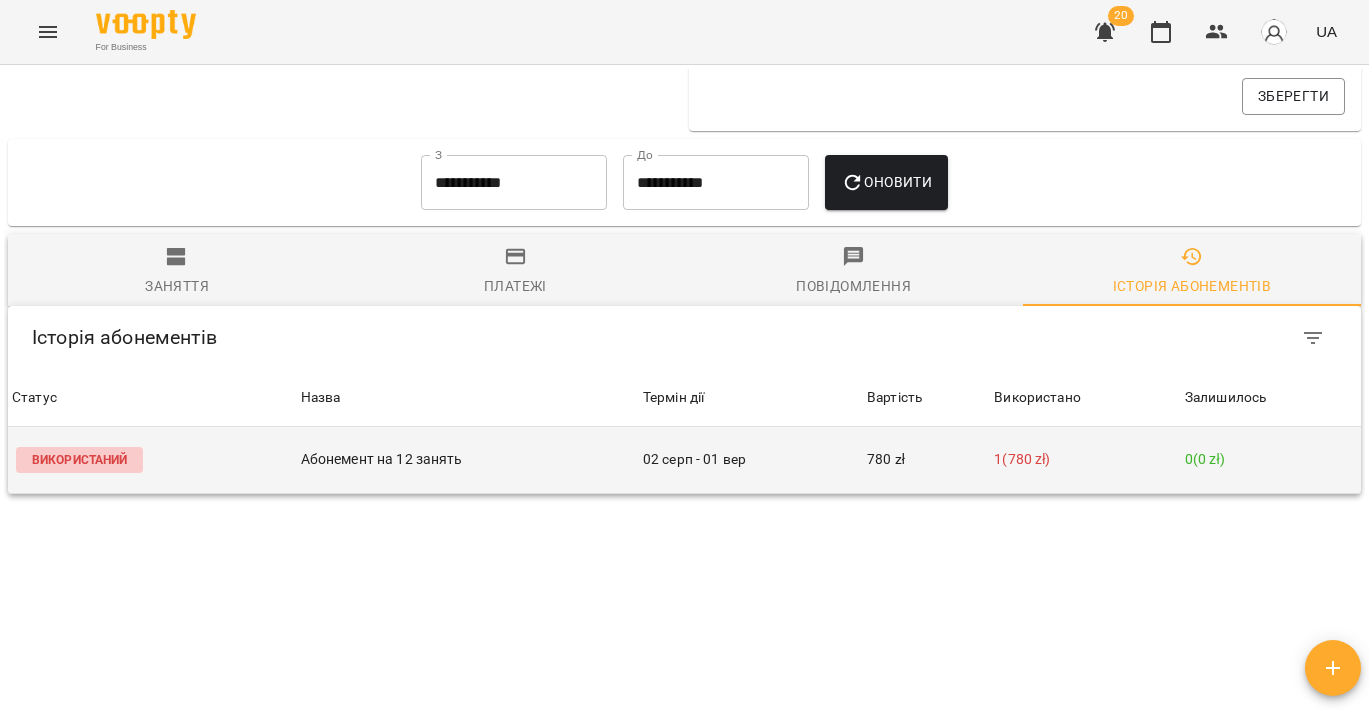 type 